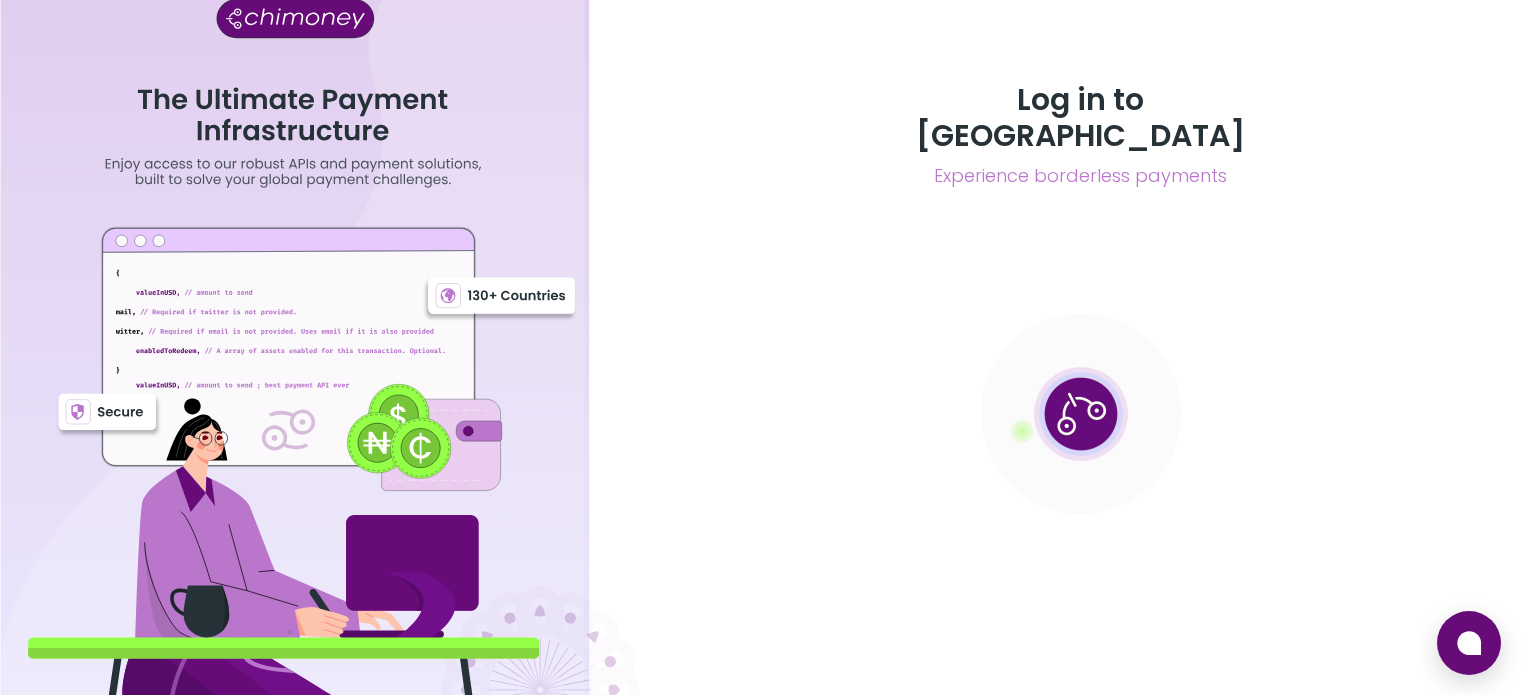 scroll, scrollTop: 0, scrollLeft: 0, axis: both 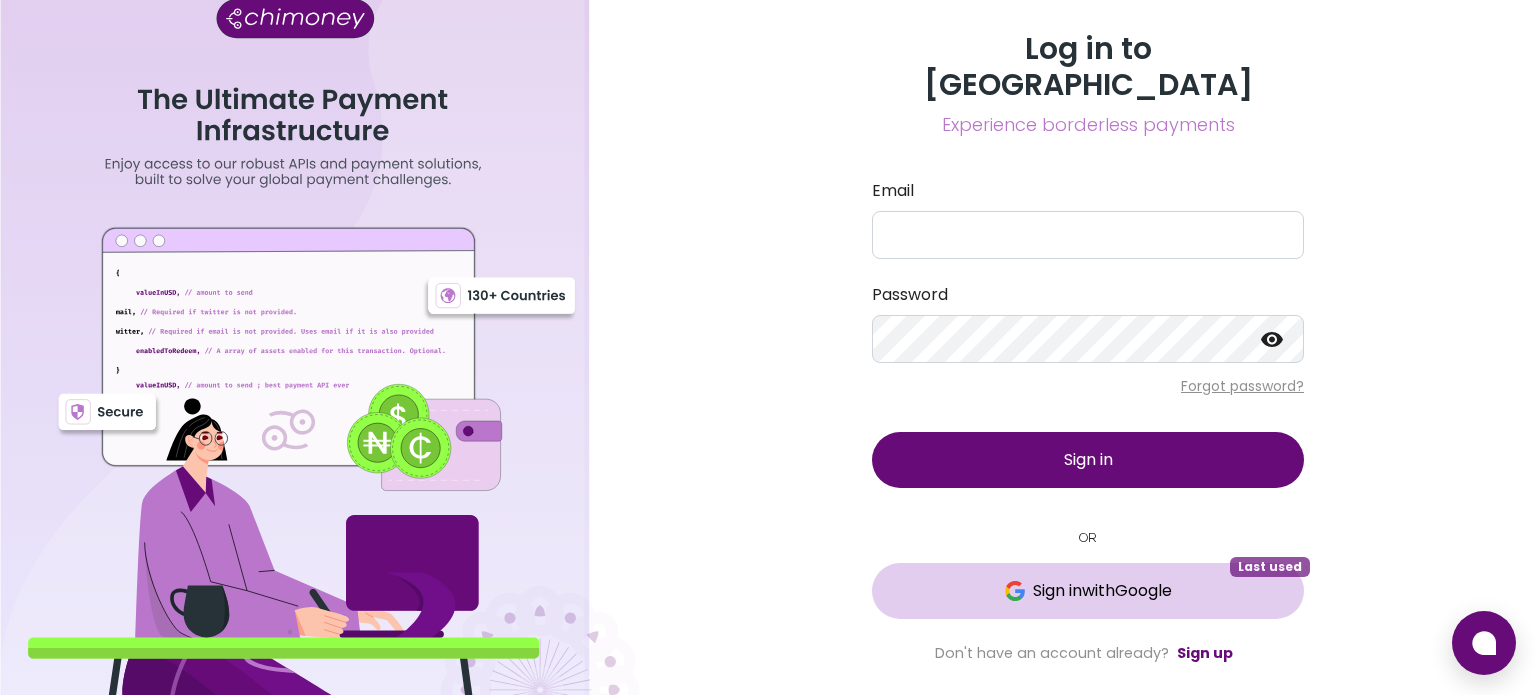 click on "Sign in  with  Google" at bounding box center (1102, 591) 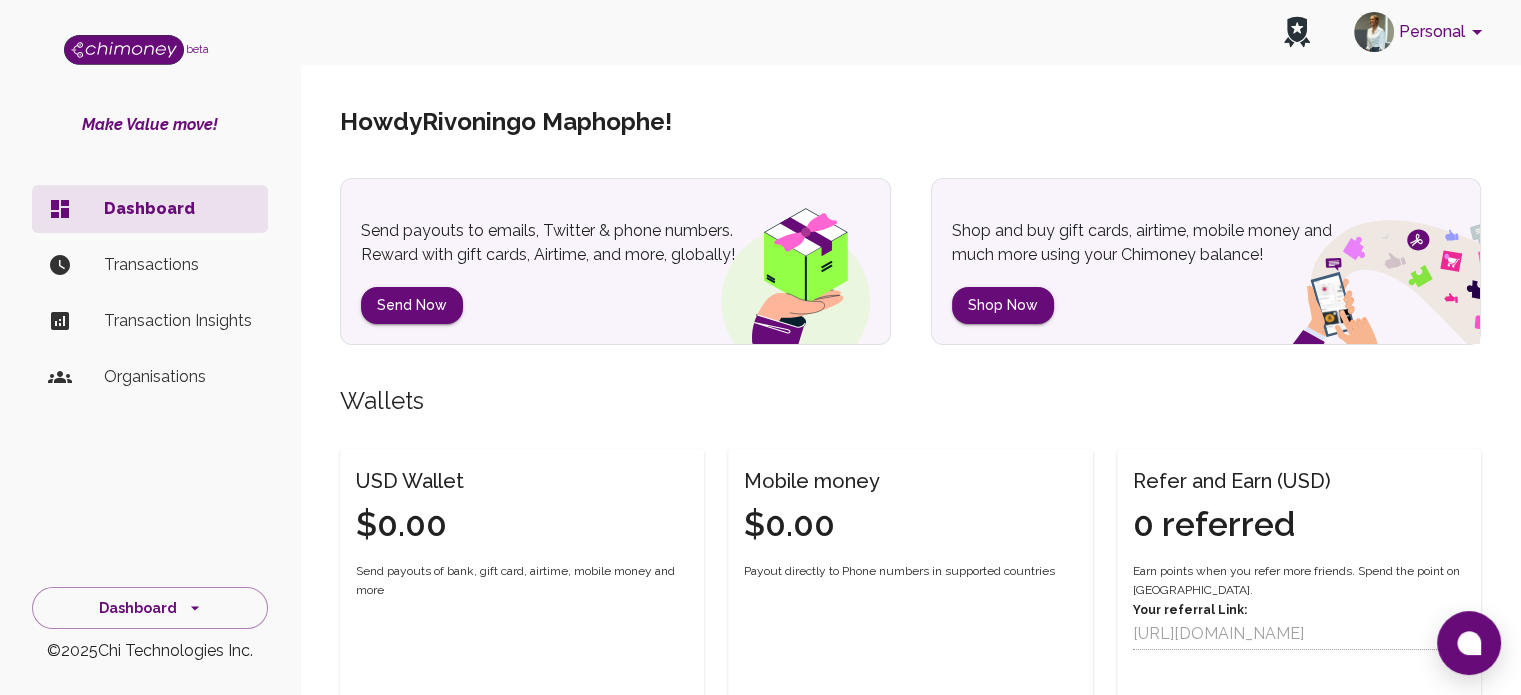 click on "Earn points when you refer more friends. Spend the point on Chimoney. Your referral Link:   https://dash.chimoney.io/?referrer=3c8f3112-84a4-4896-9351-288218c8a87c" at bounding box center [1299, 606] 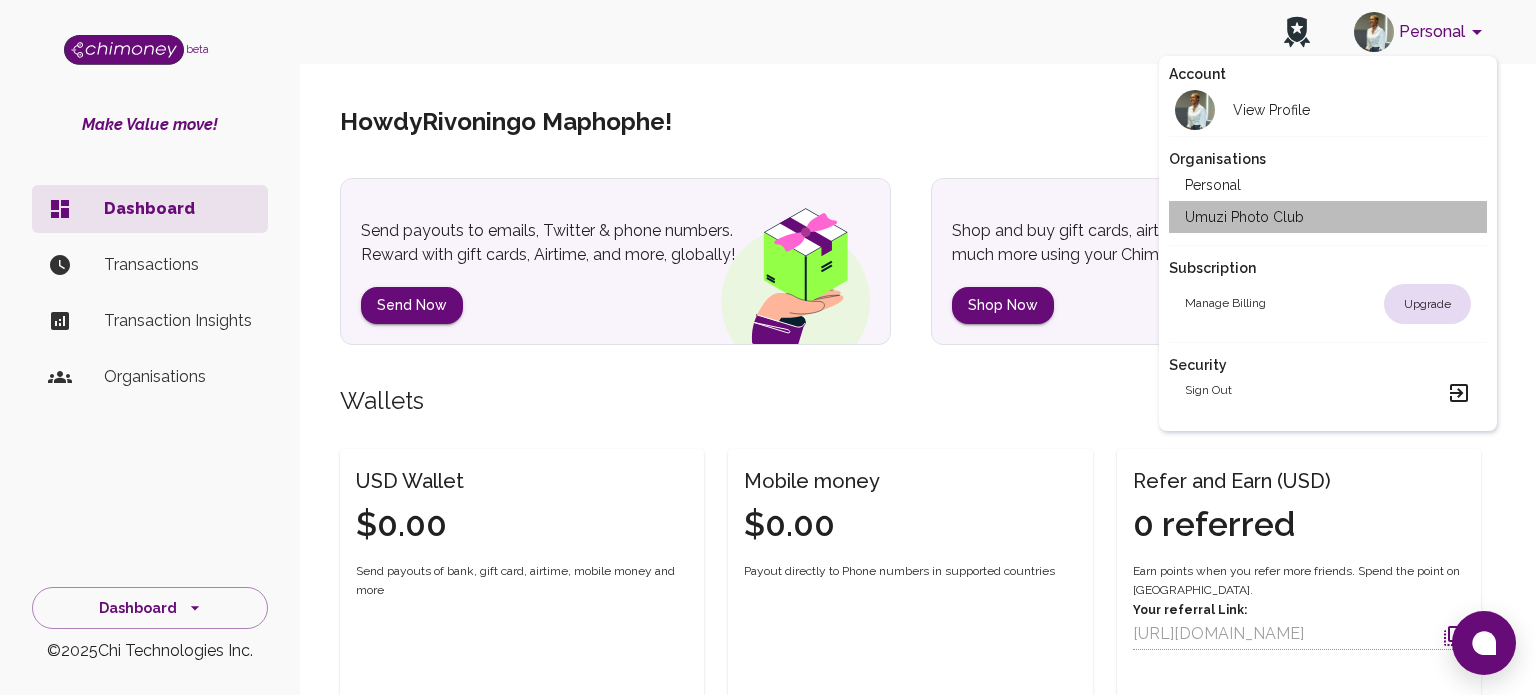 click on "Umuzi Photo Club" at bounding box center (1328, 217) 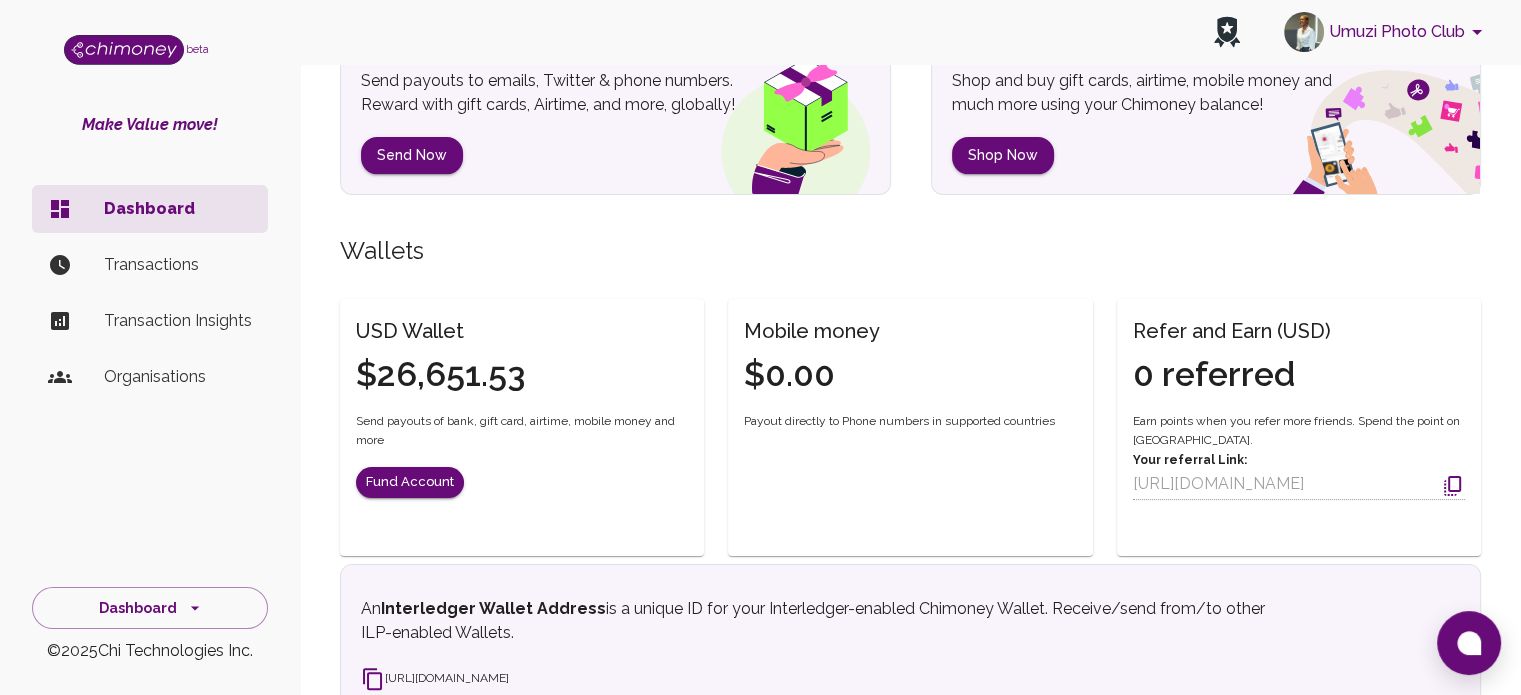 scroll, scrollTop: 400, scrollLeft: 0, axis: vertical 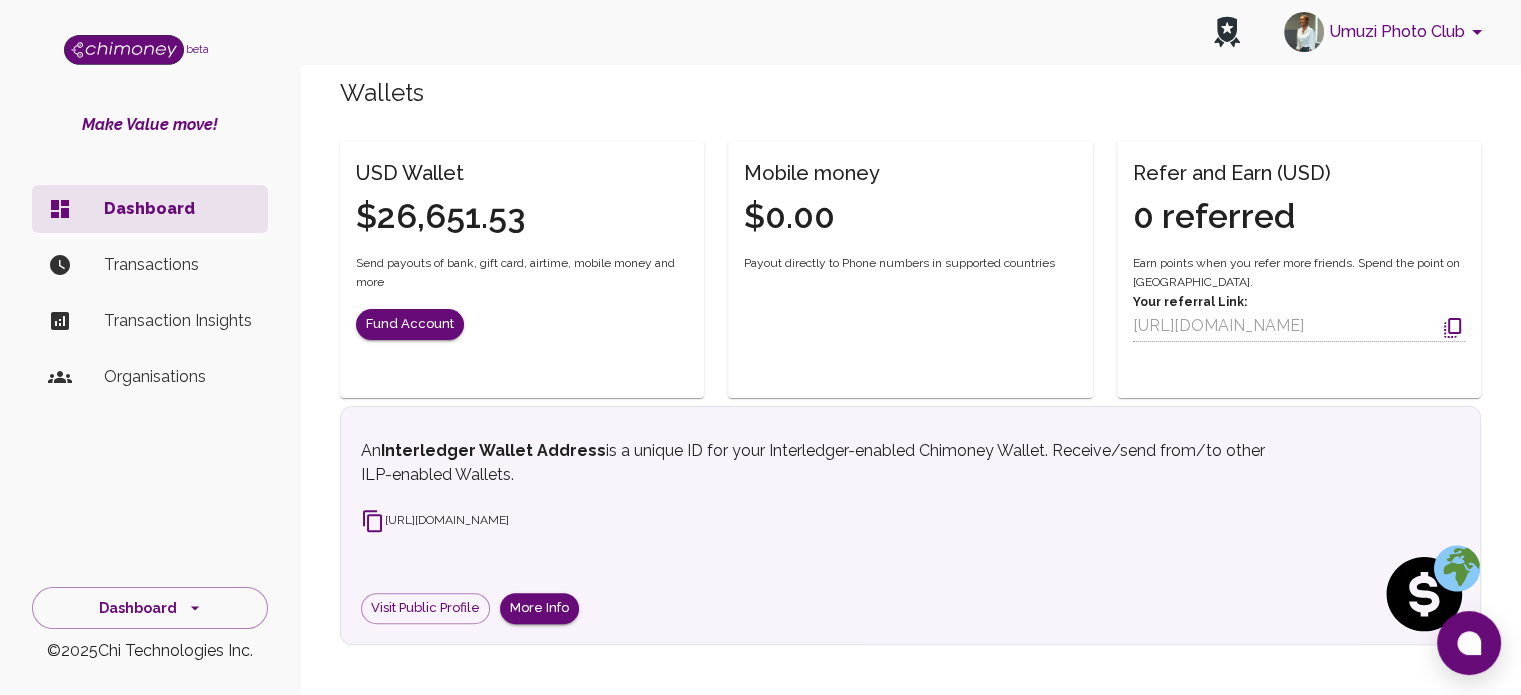 click on "Organisations" at bounding box center [150, 377] 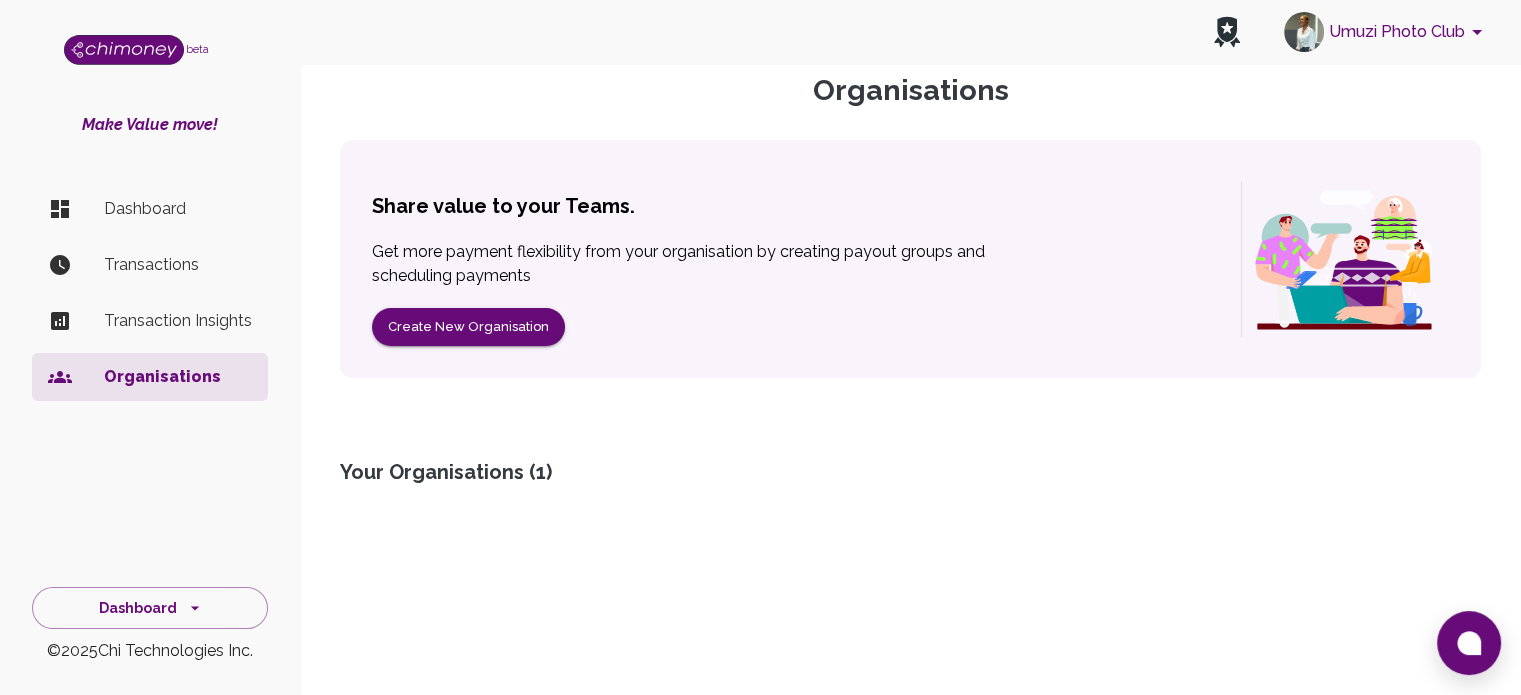 click on "Organisations" at bounding box center (178, 377) 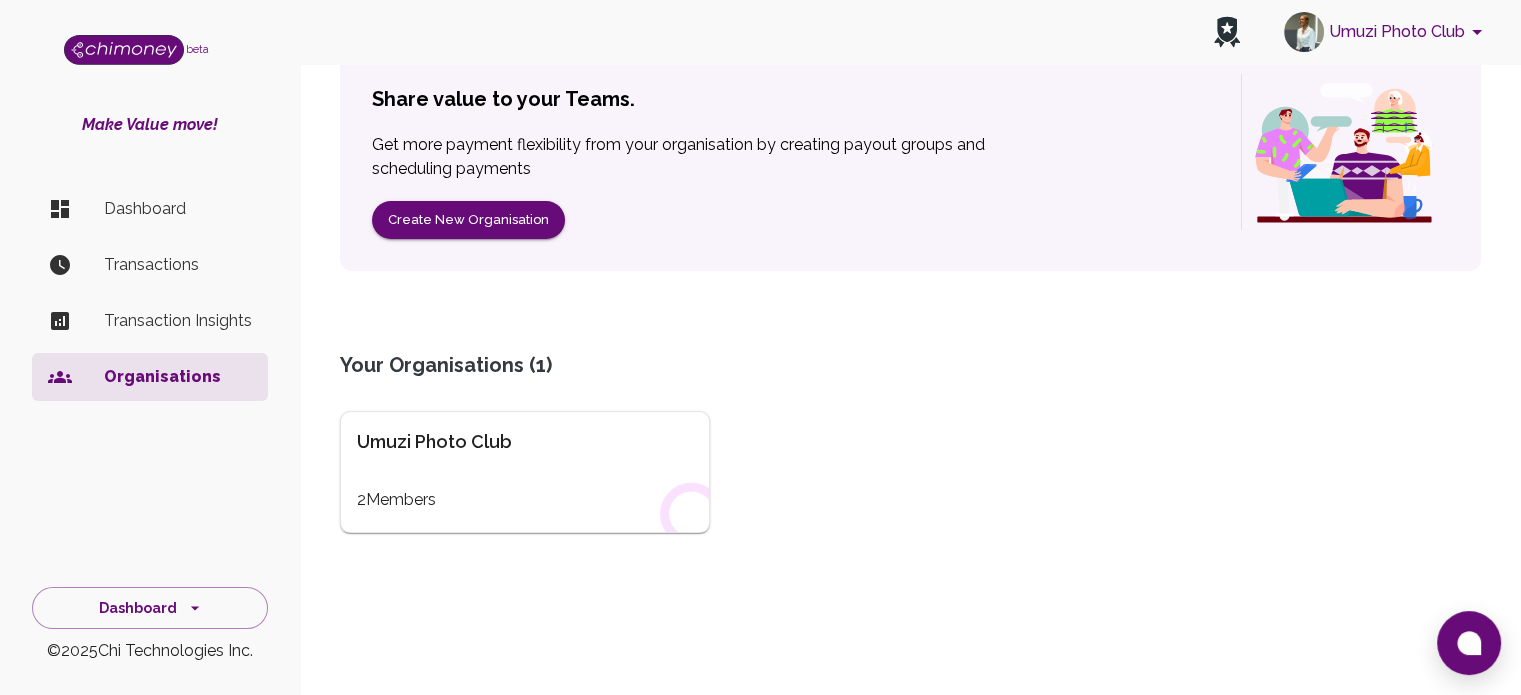 scroll, scrollTop: 200, scrollLeft: 0, axis: vertical 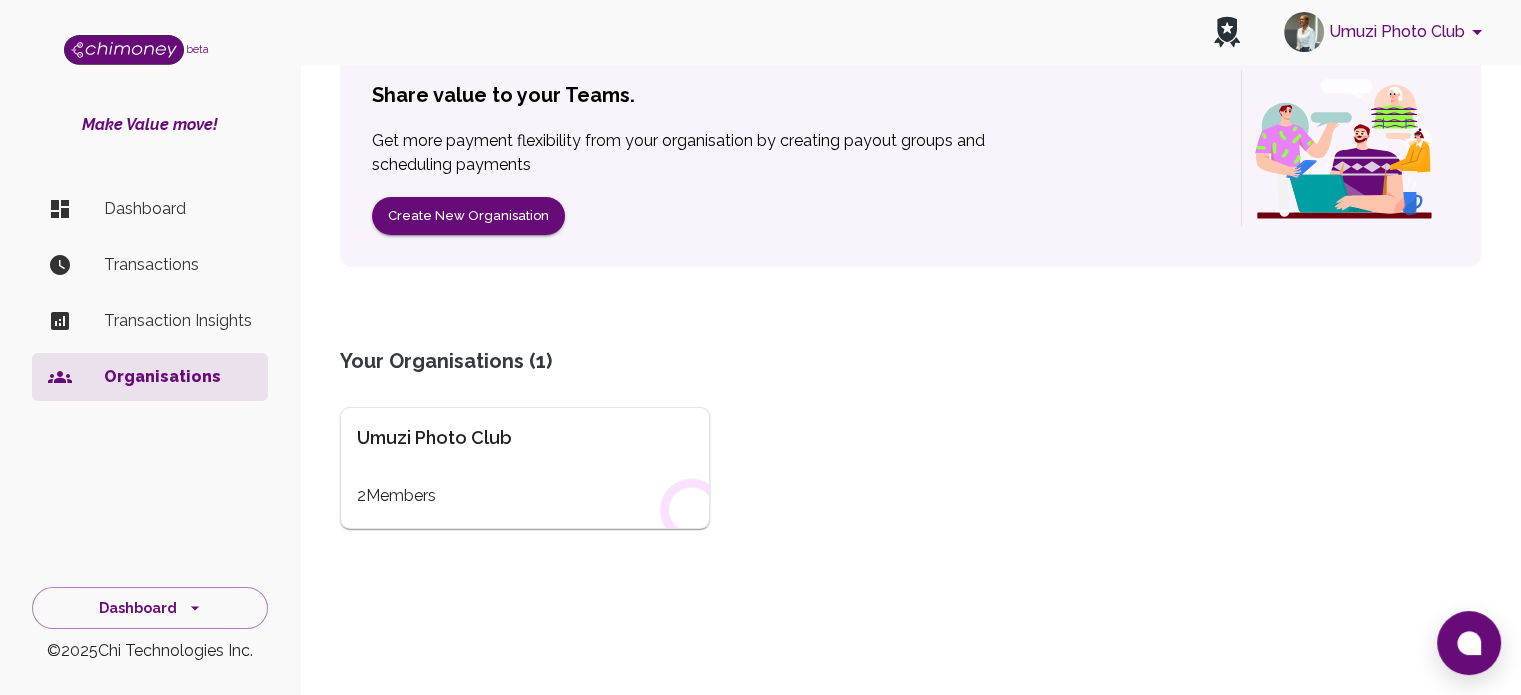 click on "Umuzi Photo Club 2  Members" at bounding box center (525, 468) 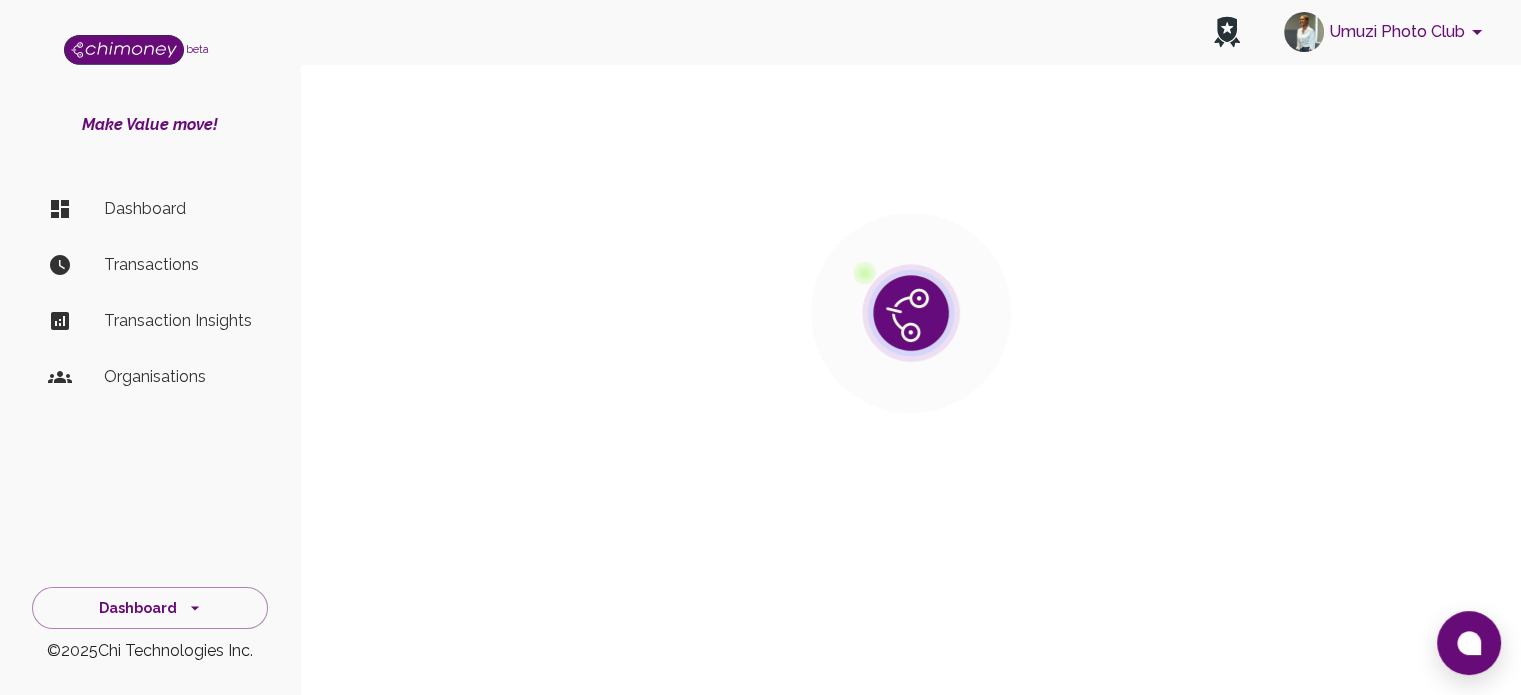 scroll, scrollTop: 0, scrollLeft: 0, axis: both 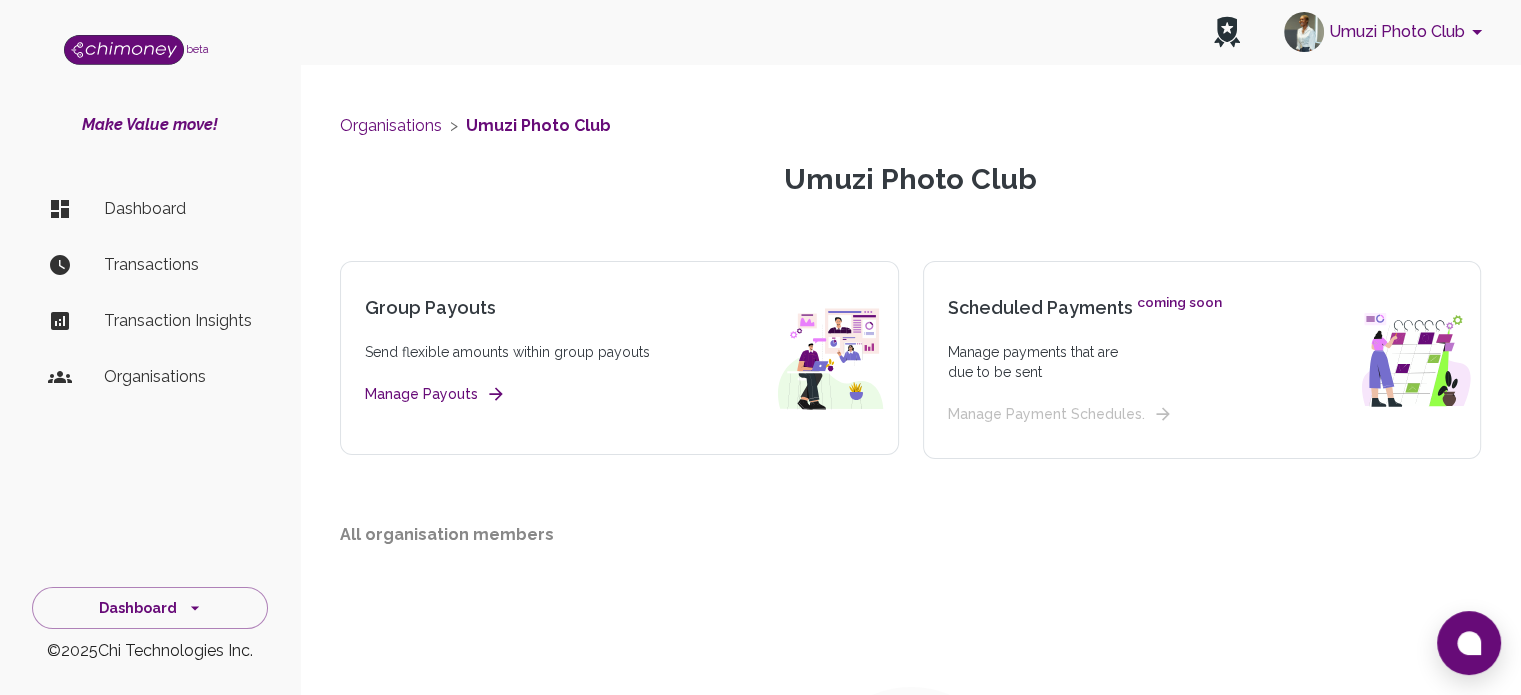 click on "Manage Payouts" at bounding box center [433, 394] 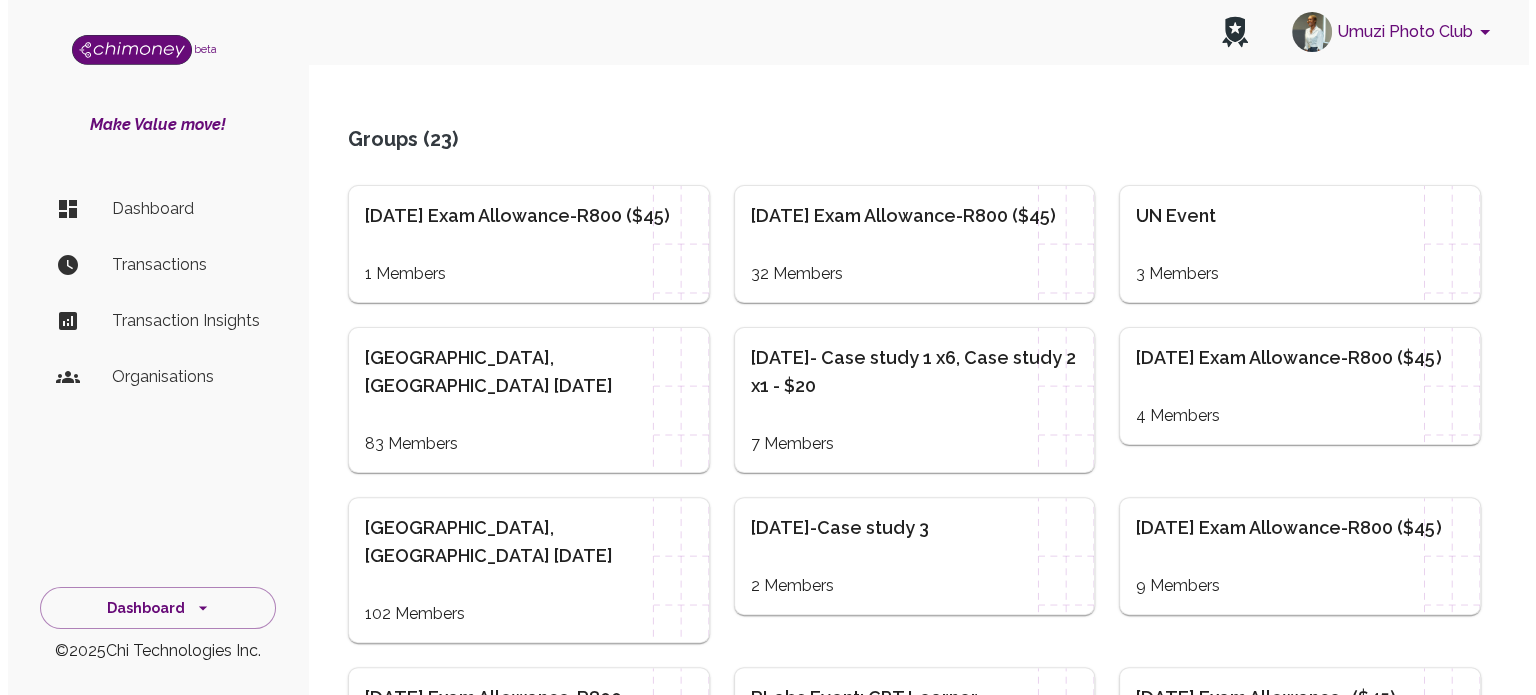 scroll, scrollTop: 300, scrollLeft: 0, axis: vertical 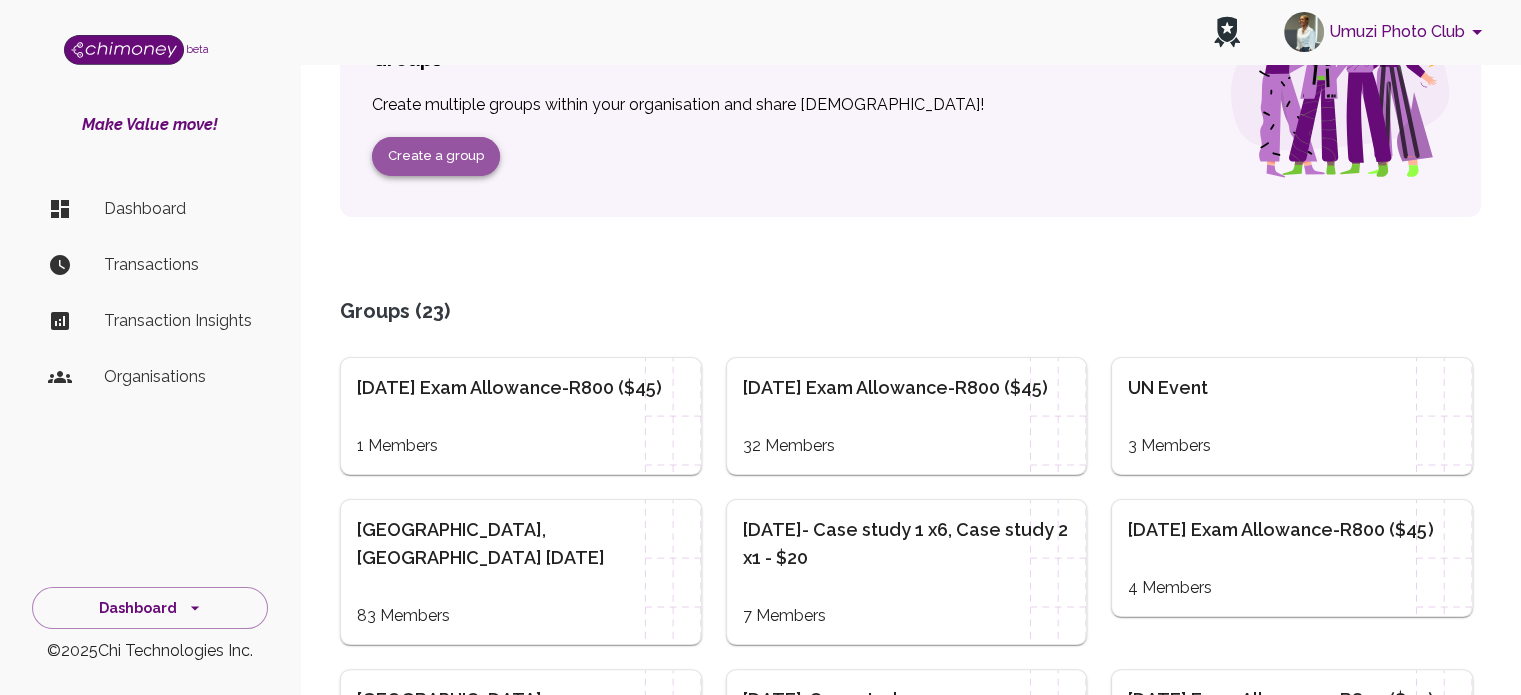 click on "Create a group" at bounding box center [436, 156] 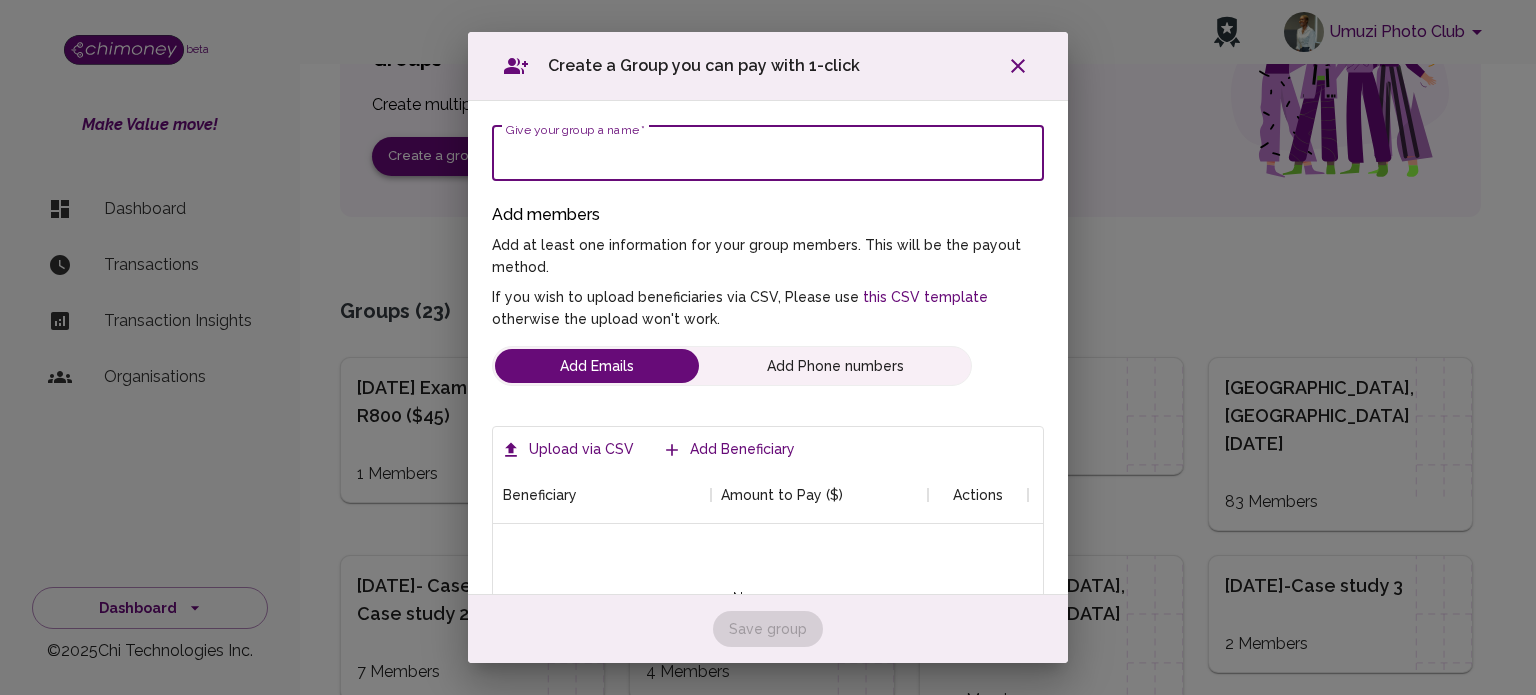 scroll, scrollTop: 16, scrollLeft: 16, axis: both 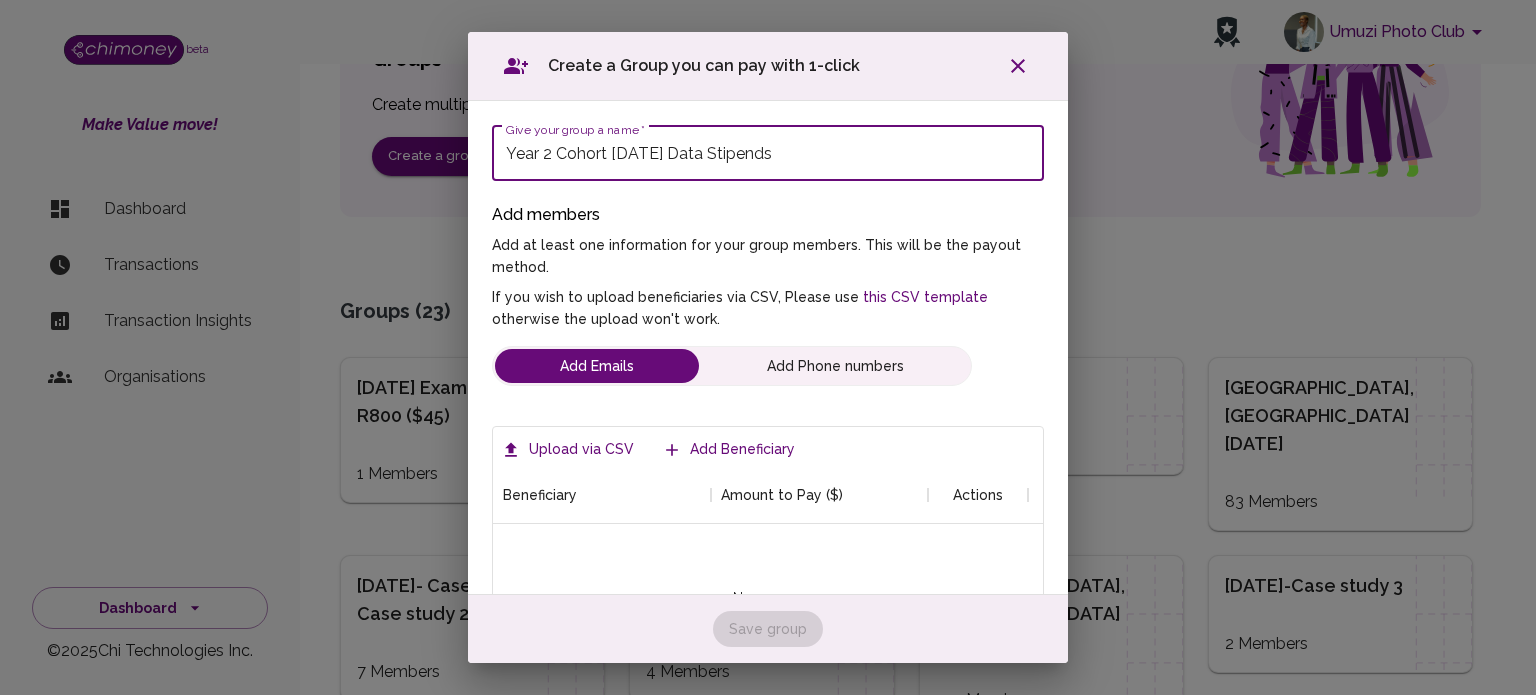 type on "Year 2 Cohort [DATE] Data Stipends" 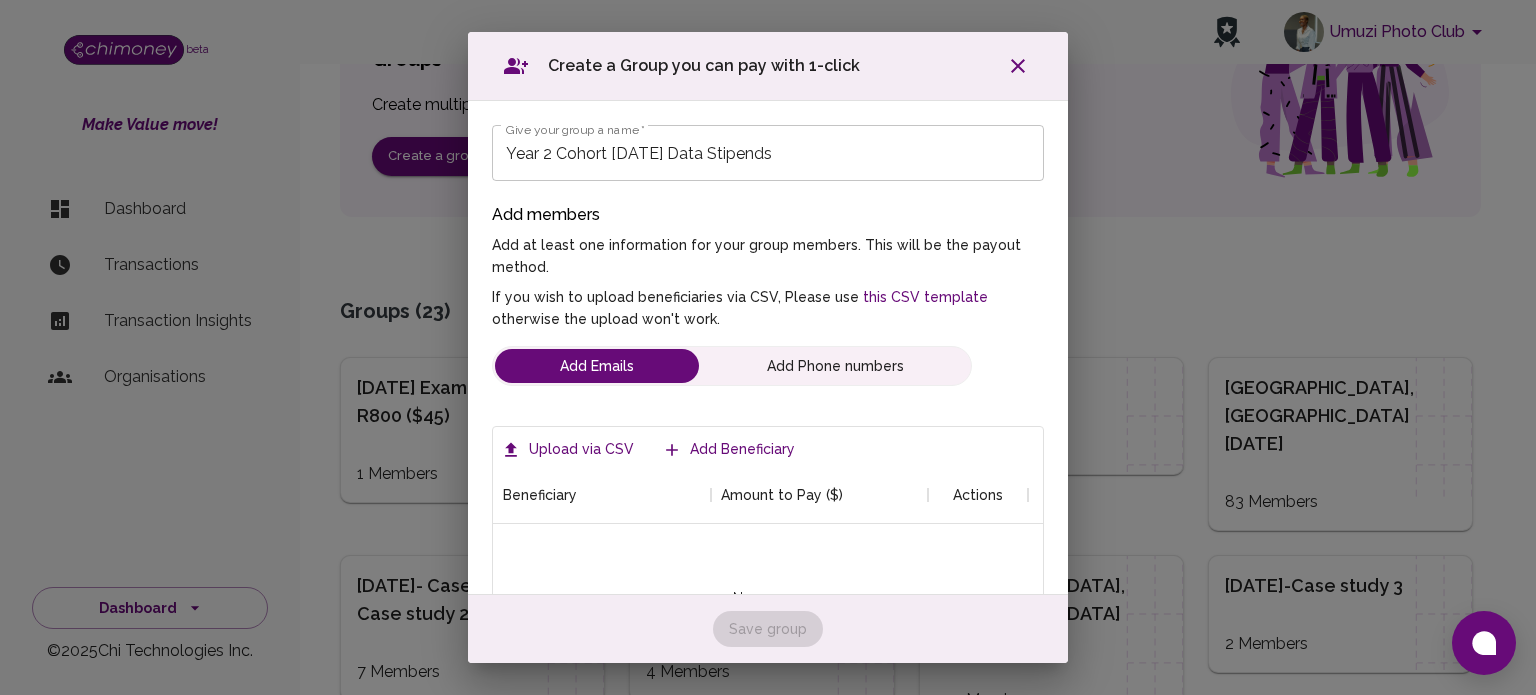 click on "Upload via CSV" at bounding box center [569, 449] 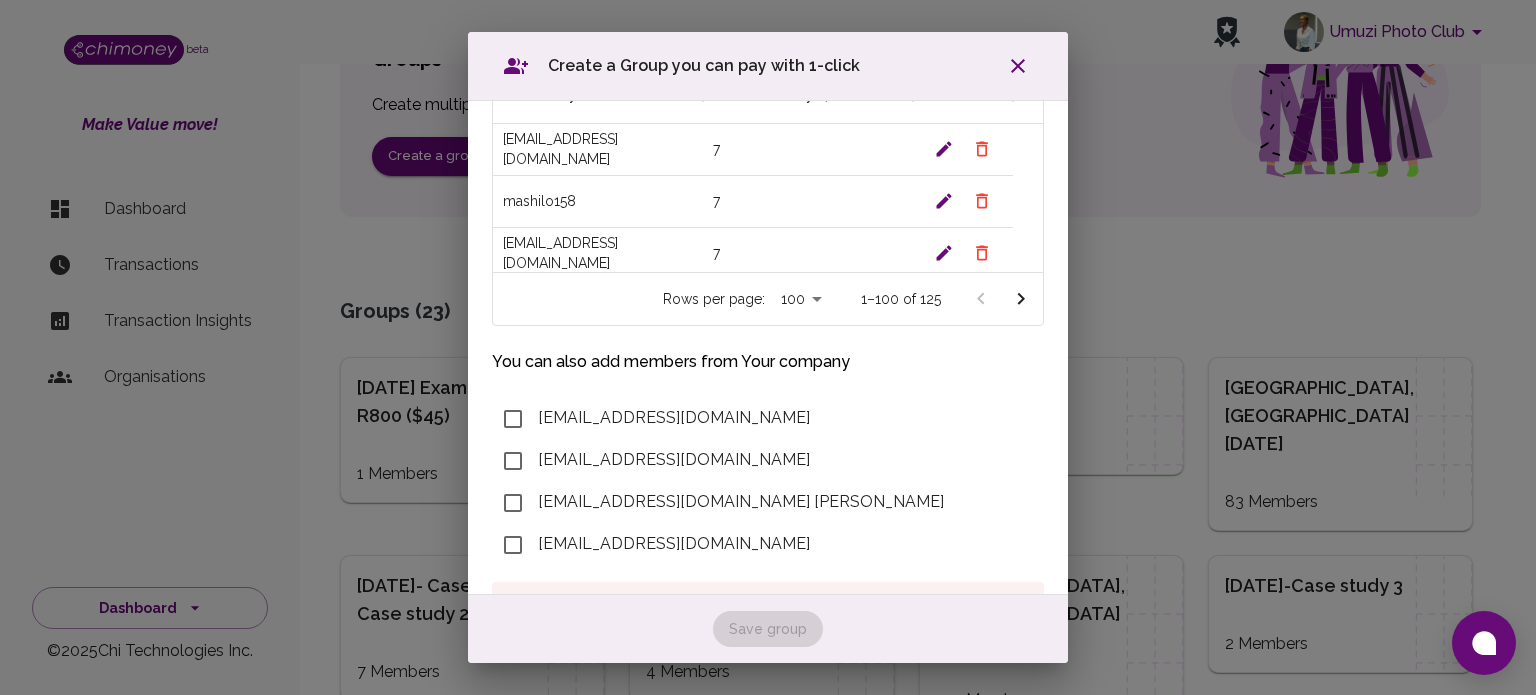 scroll, scrollTop: 576, scrollLeft: 0, axis: vertical 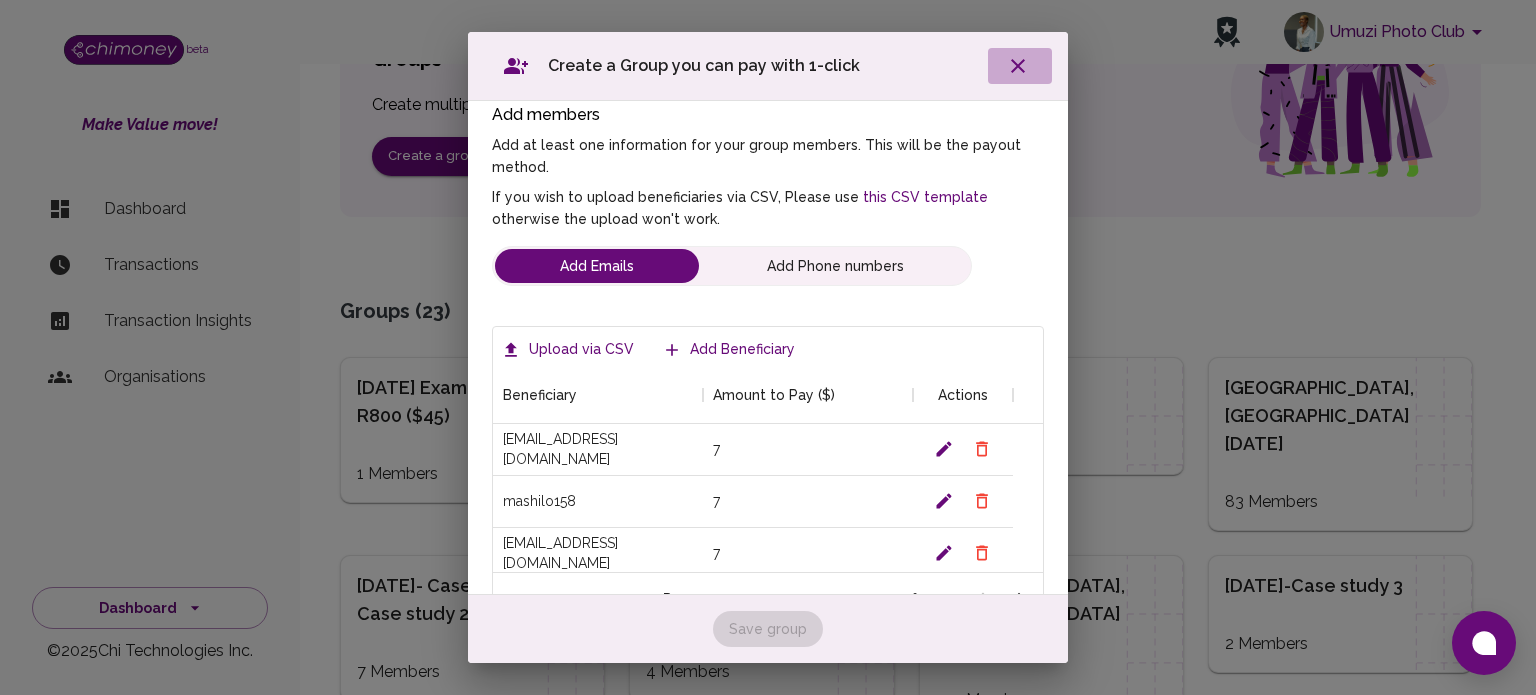 click 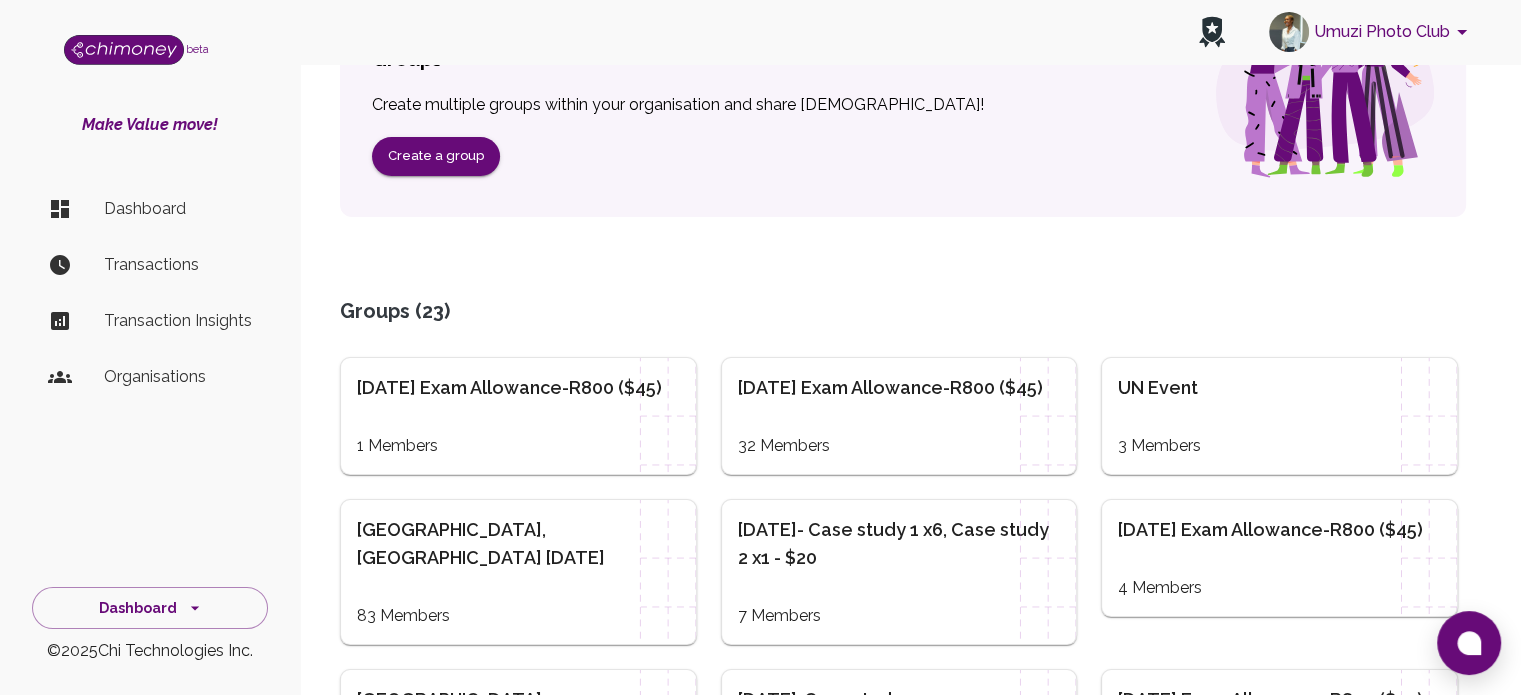scroll, scrollTop: 0, scrollLeft: 0, axis: both 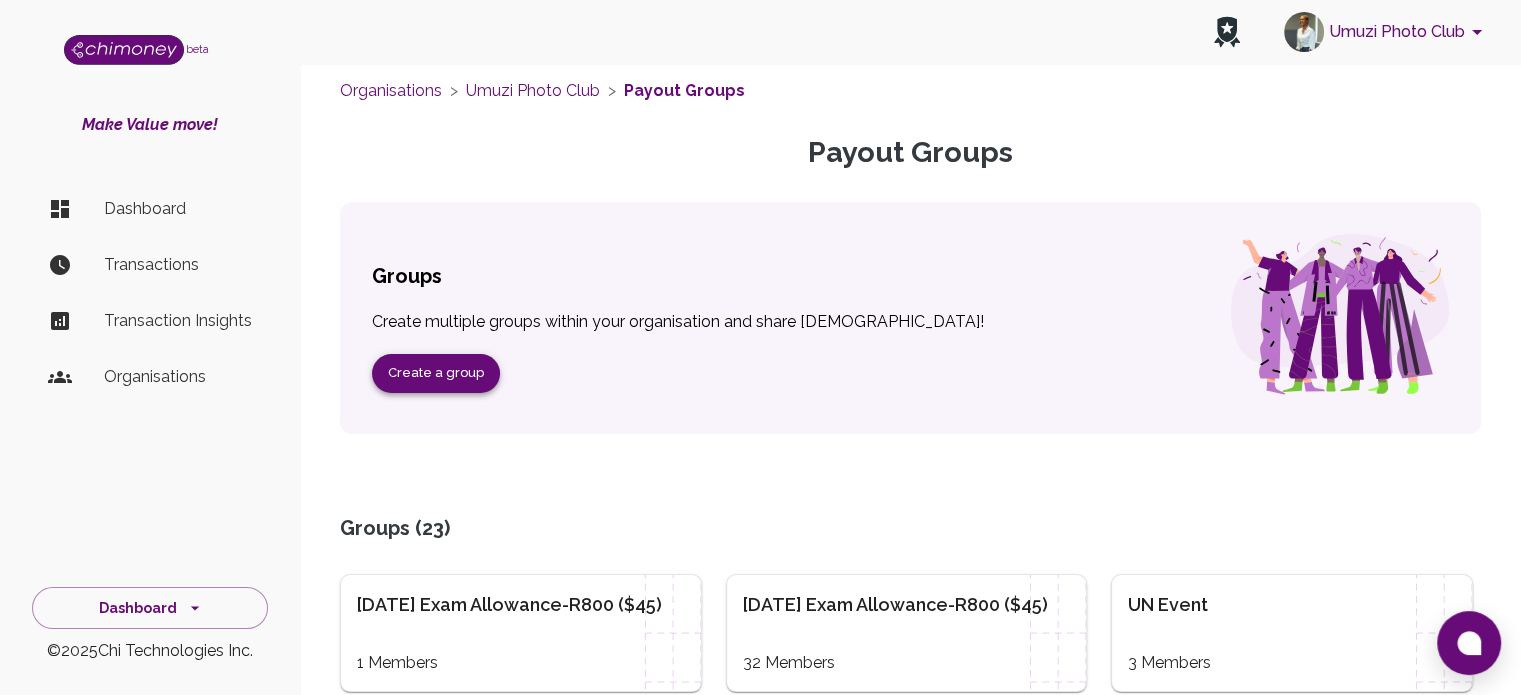 click on "Create a group" at bounding box center [436, 373] 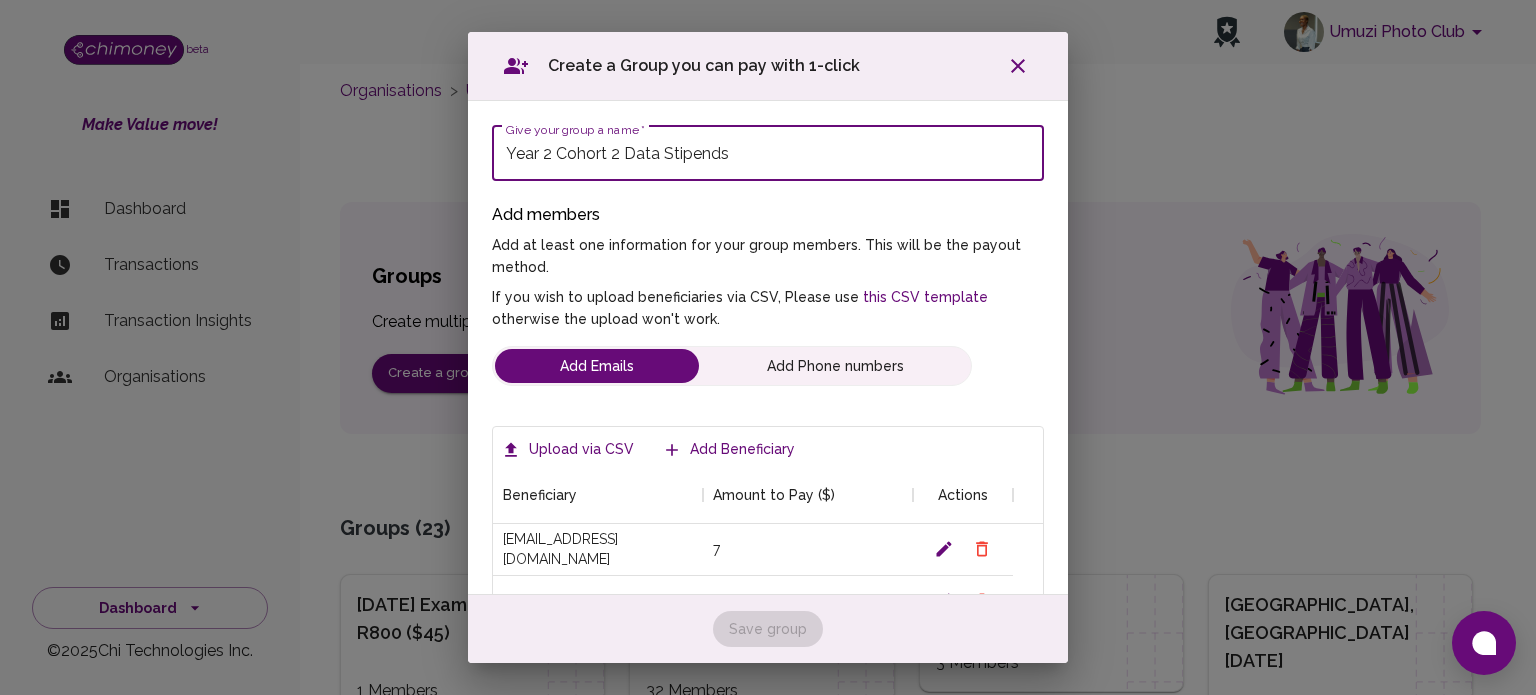 type on "Year 2 Cohort 2 Data Stipends" 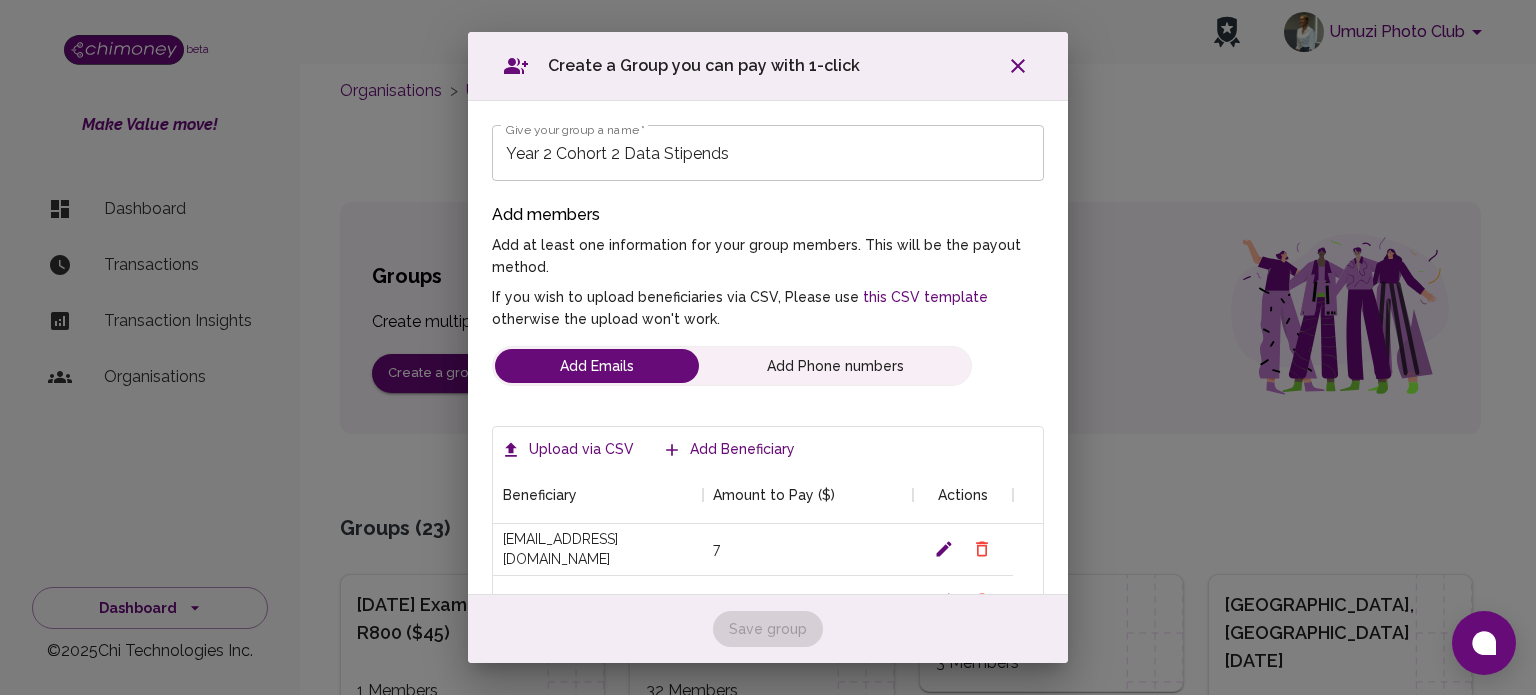 scroll, scrollTop: 16, scrollLeft: 16, axis: both 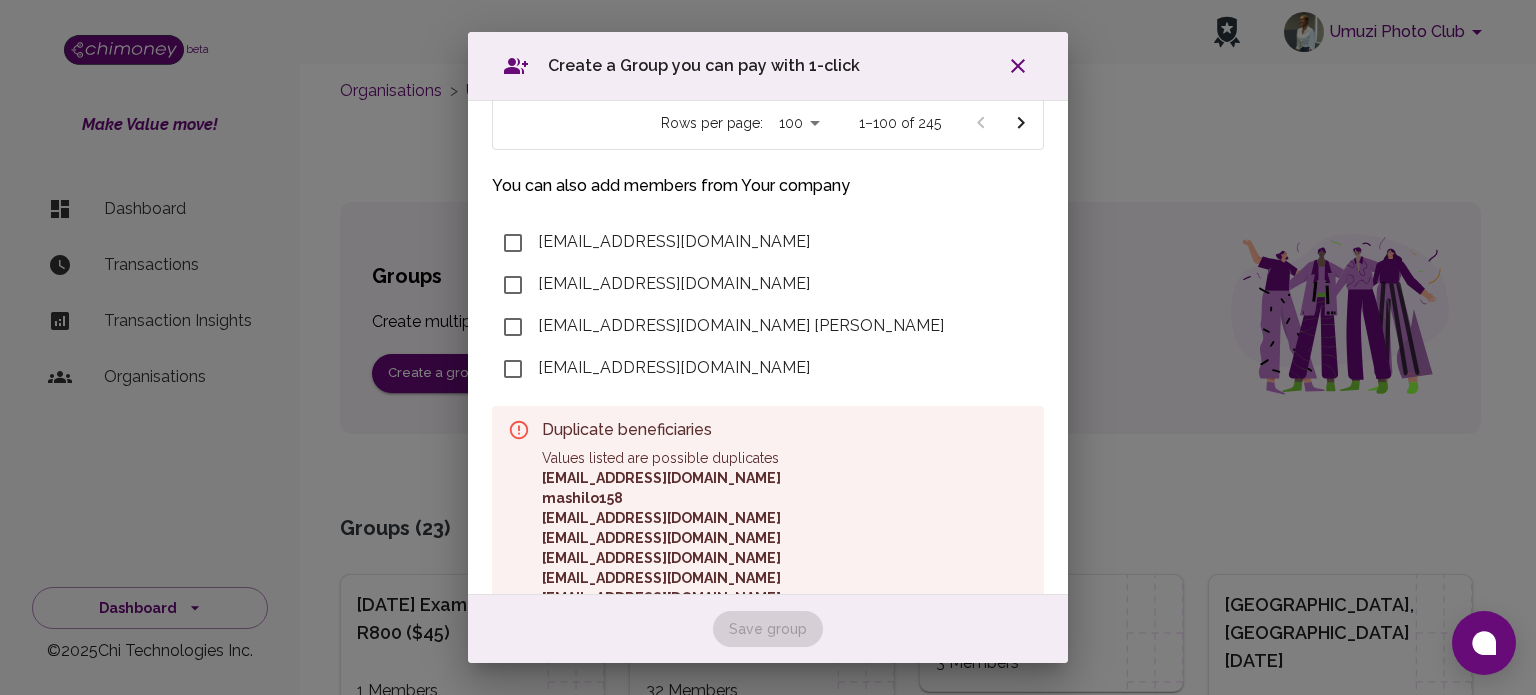 click 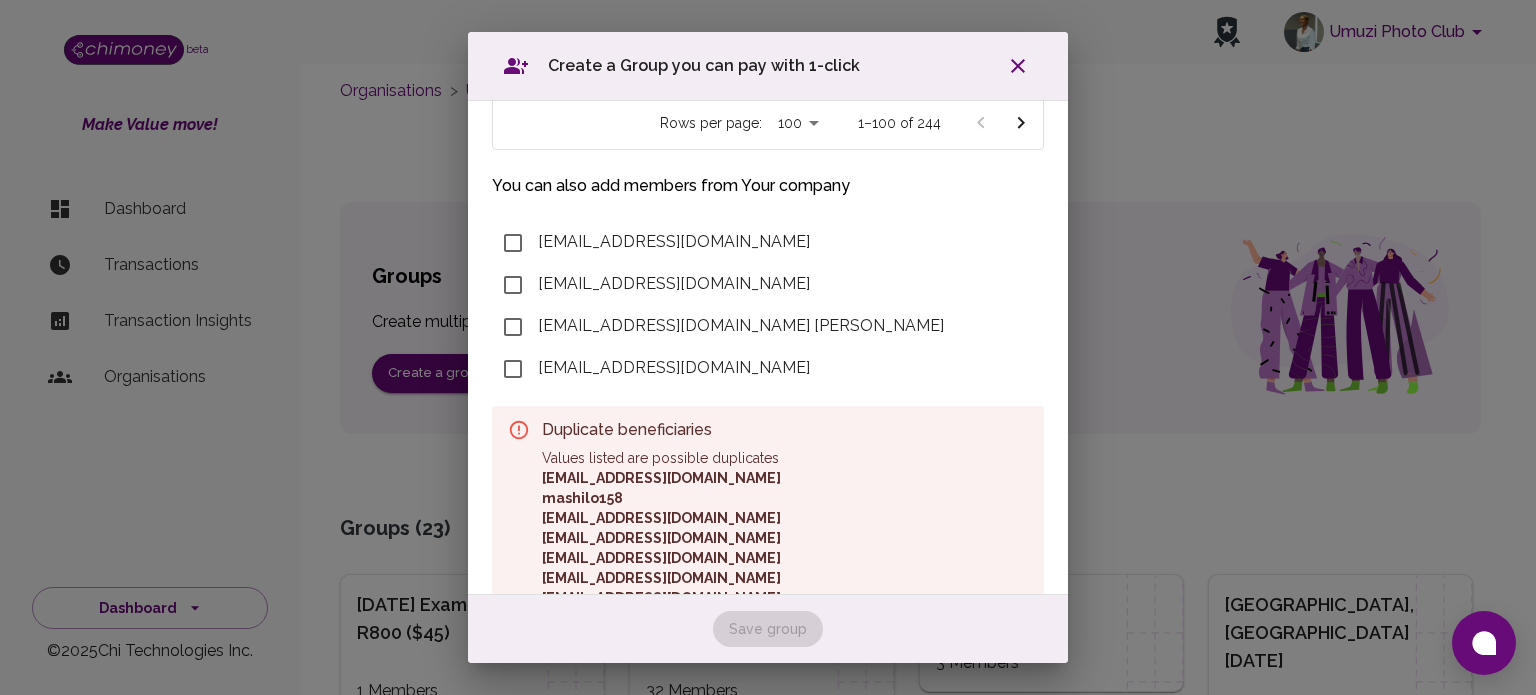 click 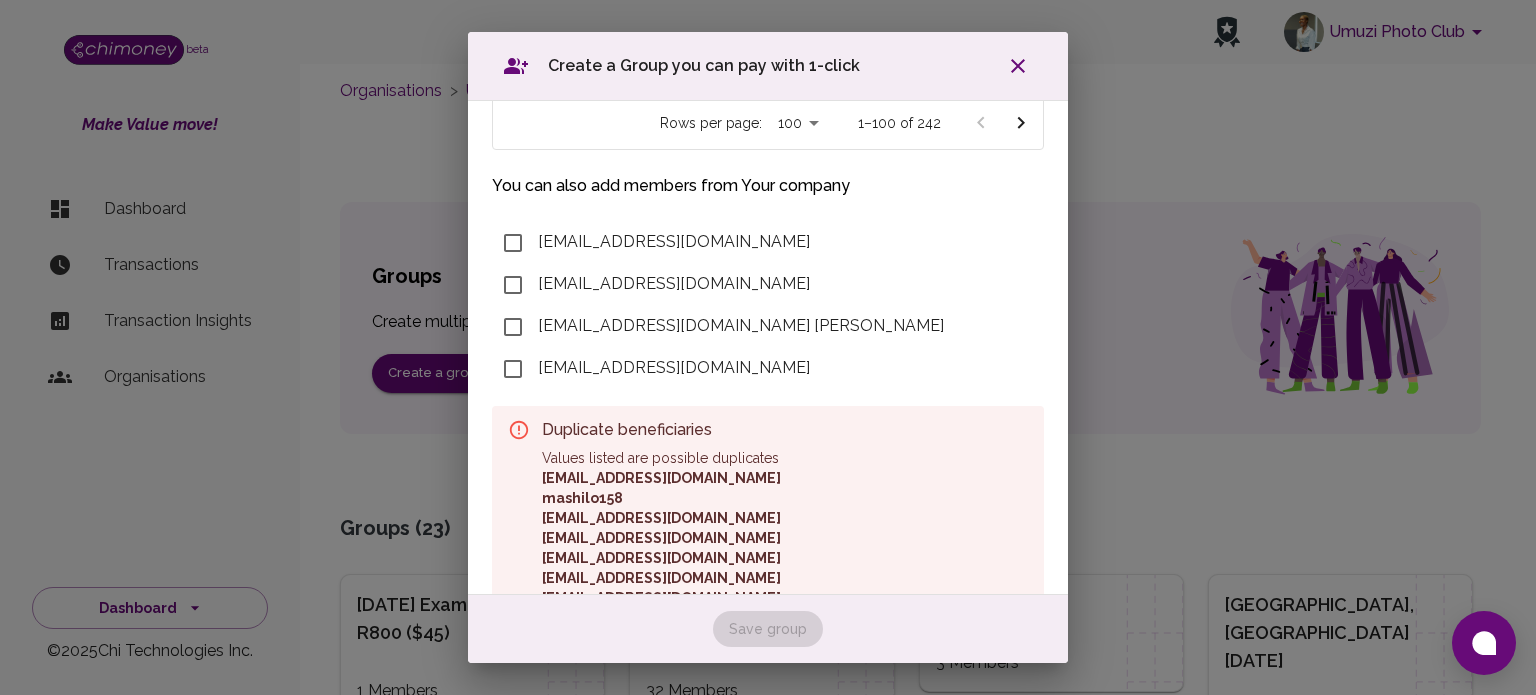 click 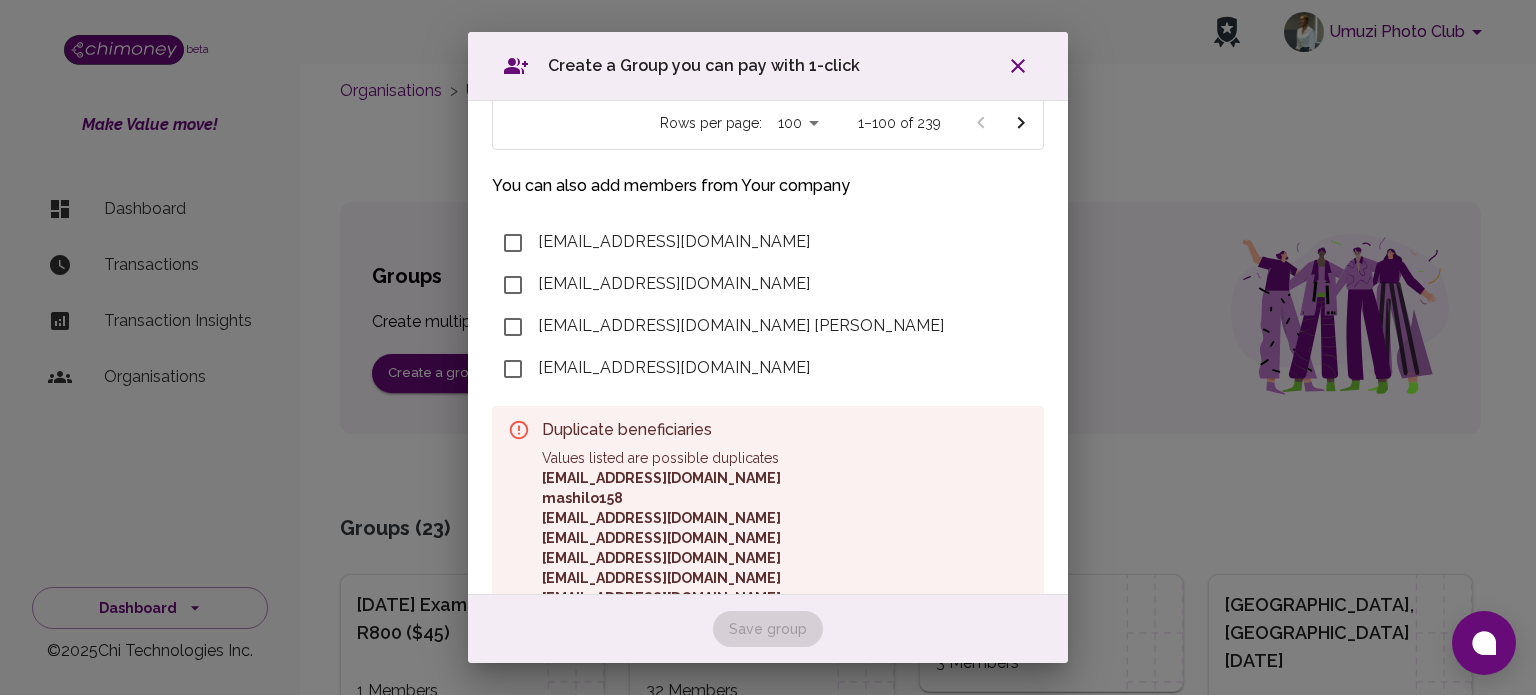 scroll, scrollTop: 76, scrollLeft: 0, axis: vertical 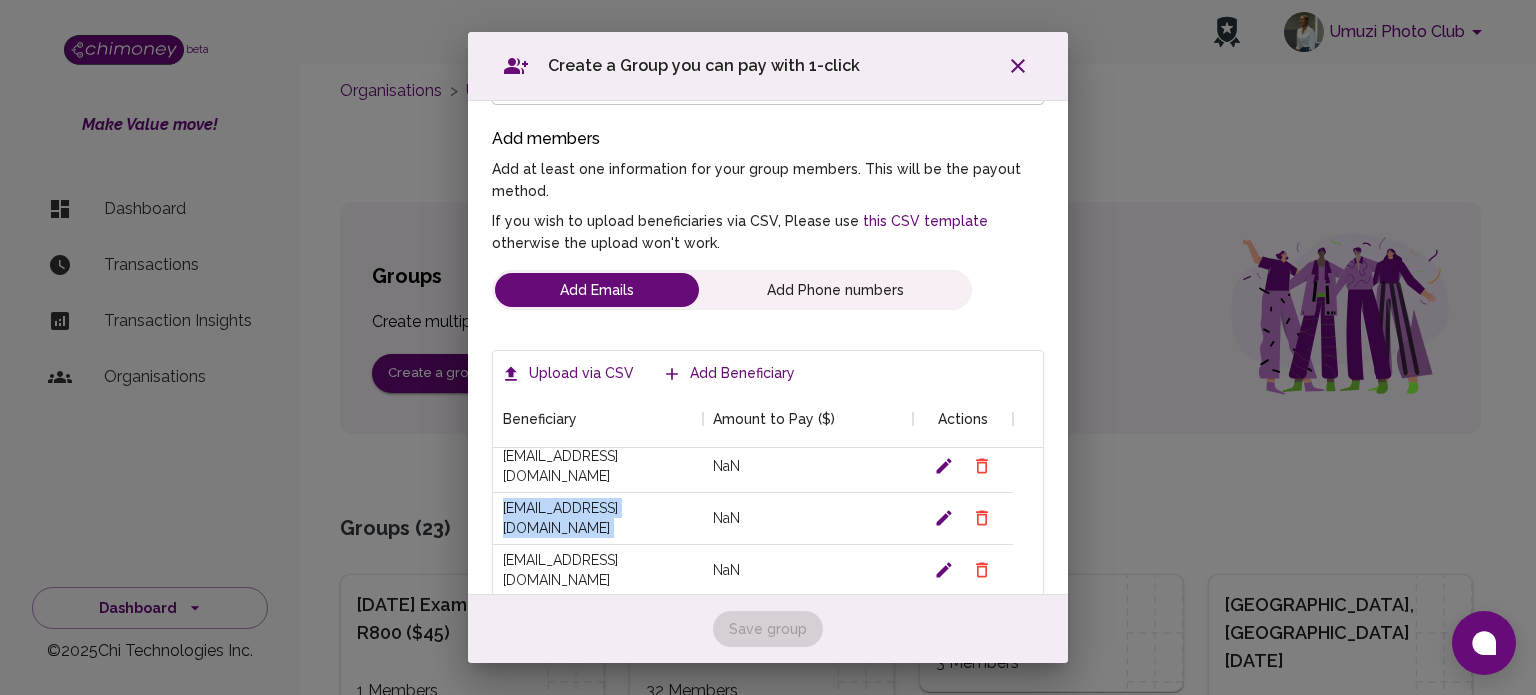 click 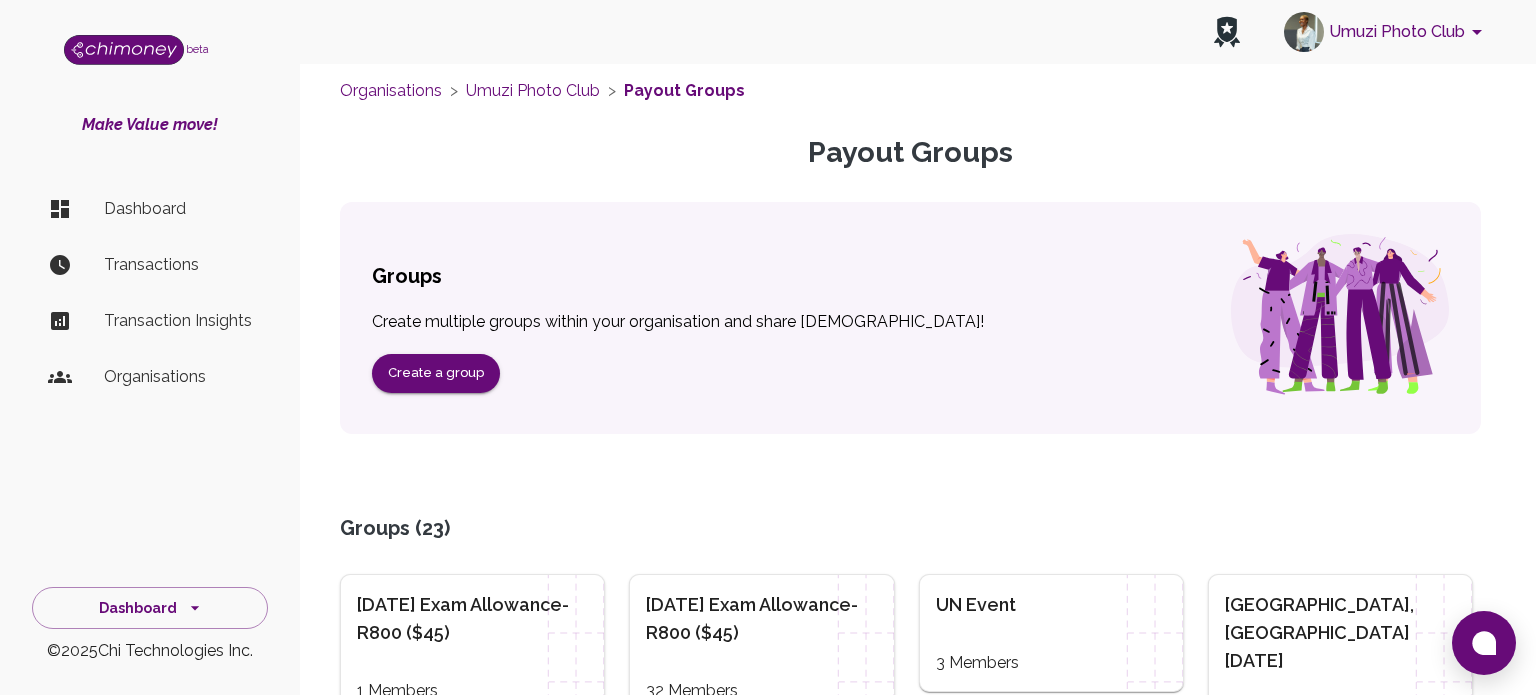 click on "Create a Group you can pay with 1-click Give your group a name   * Year 2 Cohort 2 Data Stipends Give your group a name   *   Add members Add at least one information for your group members. This will be the payout method. If you wish to upload beneficiaries via CSV, Please use   this CSV template     otherwise the upload won't work. Add Emails Add Phone numbers Upload via CSV Add Beneficiary Beneficiary Amount to Pay ($) Actions [EMAIL_ADDRESS][DOMAIN_NAME] NaN [EMAIL_ADDRESS][DOMAIN_NAME] NaN [EMAIL_ADDRESS][DOMAIN_NAME] [PERSON_NAME] [PERSON_NAME][EMAIL_ADDRESS][DOMAIN_NAME] NaN [EMAIL_ADDRESS][DOMAIN_NAME] NaN [EMAIL_ADDRESS][DOMAIN_NAME] NaN [EMAIL_ADDRESS][DOMAIN_NAME] NaN [EMAIL_ADDRESS][DOMAIN_NAME] NaN [EMAIL_ADDRESS][DOMAIN_NAME] NaN Rows per page: 100 100 1–100 of 239 You can also add members from Your company   [EMAIL_ADDRESS][DOMAIN_NAME]       [DOMAIN_NAME][EMAIL_ADDRESS][DOMAIN_NAME]       [EMAIL_ADDRESS][DOMAIN_NAME]   Uchi Uchibeke     [EMAIL_ADDRESS][DOMAIN_NAME]     Duplicate beneficiaries Values listed are possible duplicates [EMAIL_ADDRESS][DOMAIN_NAME]   mashilo158   [EMAIL_ADDRESS][DOMAIN_NAME]" at bounding box center (768, 347) 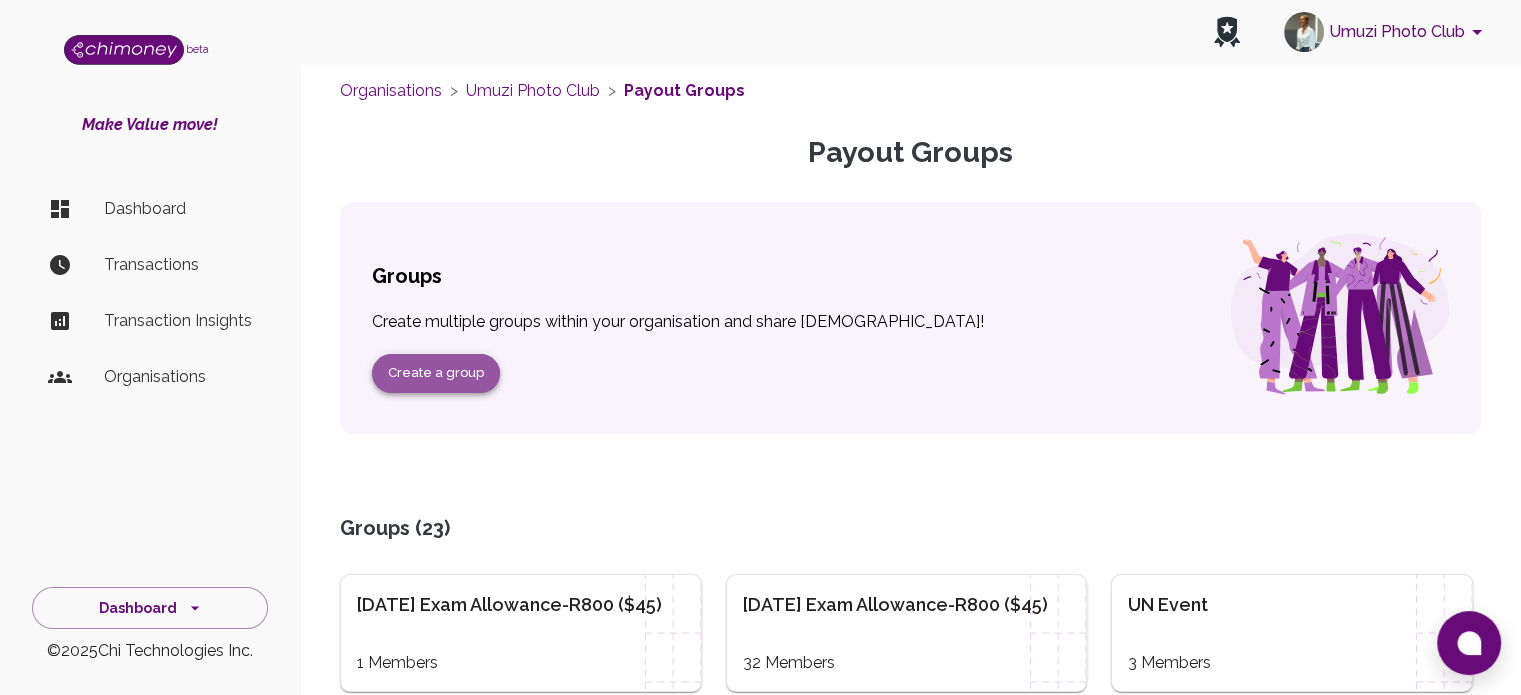 click on "Create a group" at bounding box center (436, 373) 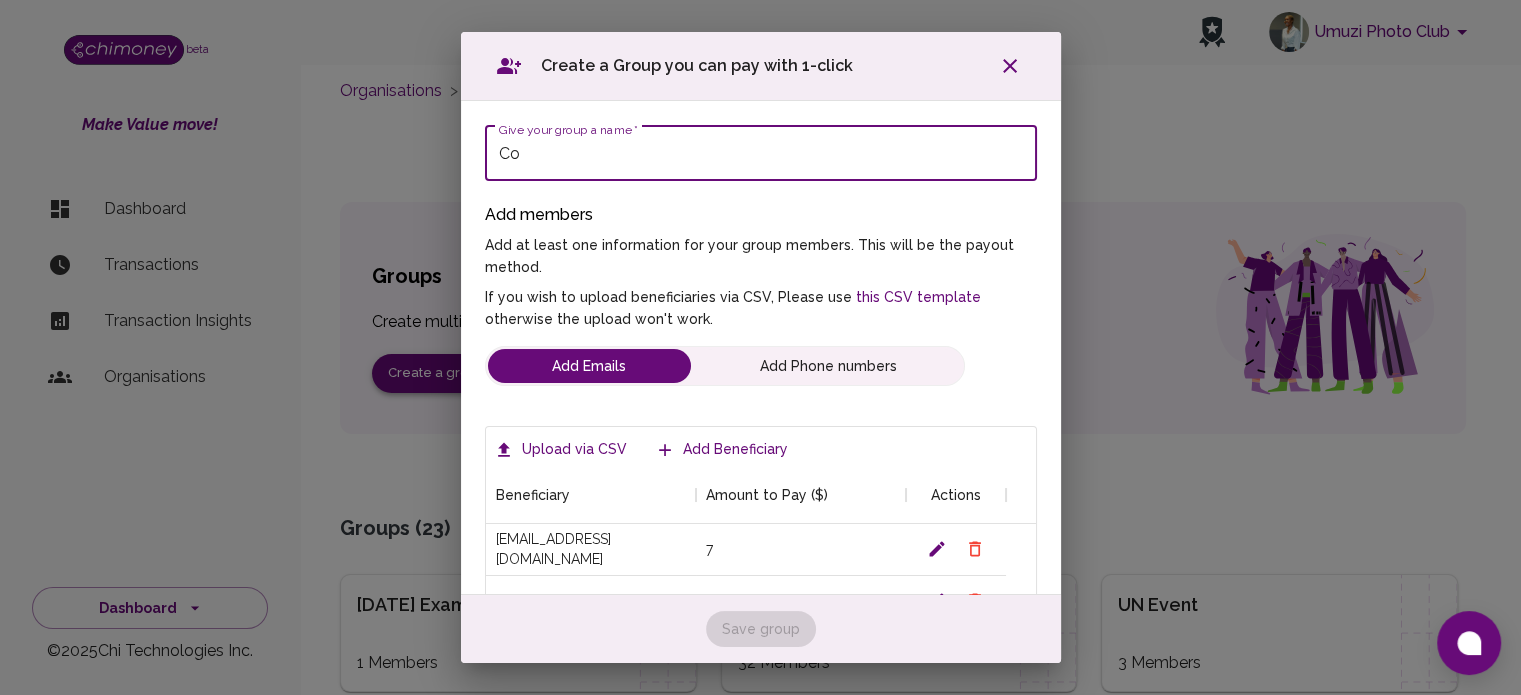 type on "C" 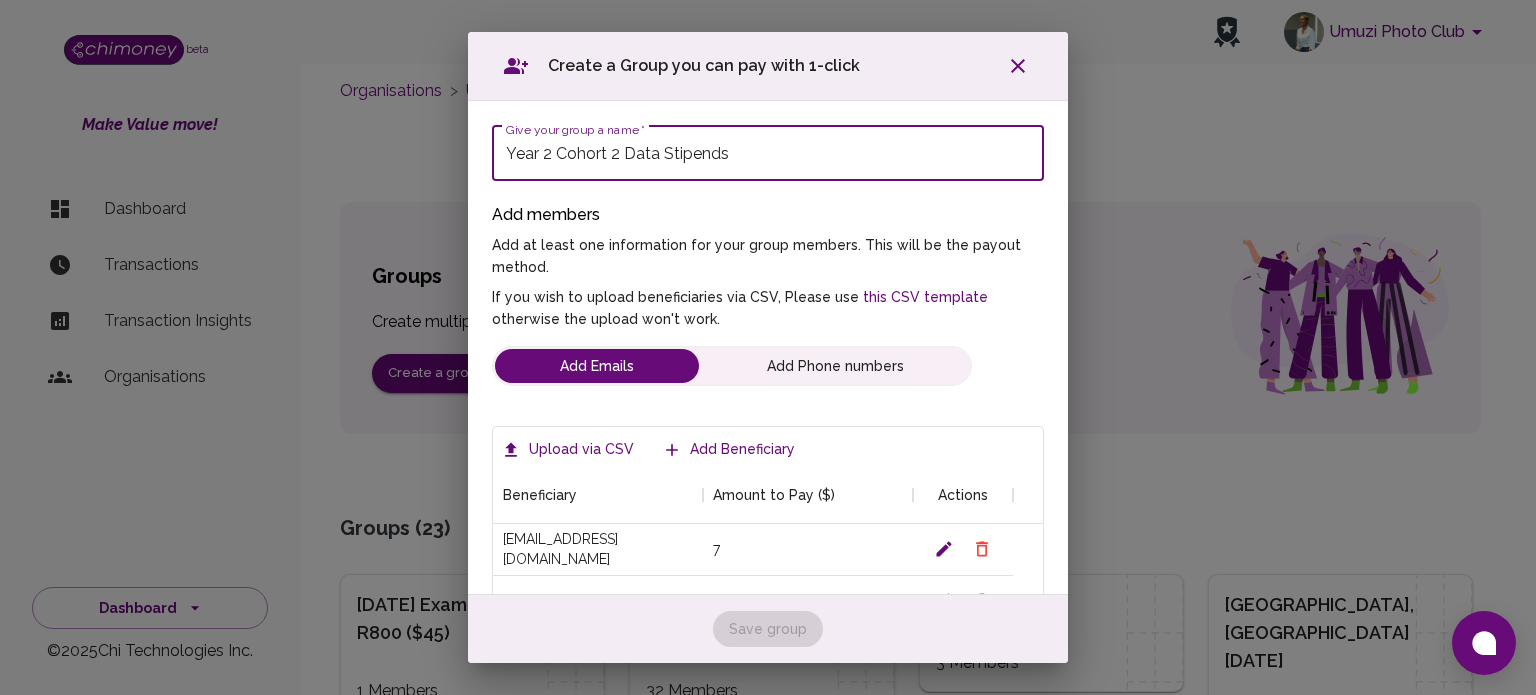 scroll, scrollTop: 16, scrollLeft: 16, axis: both 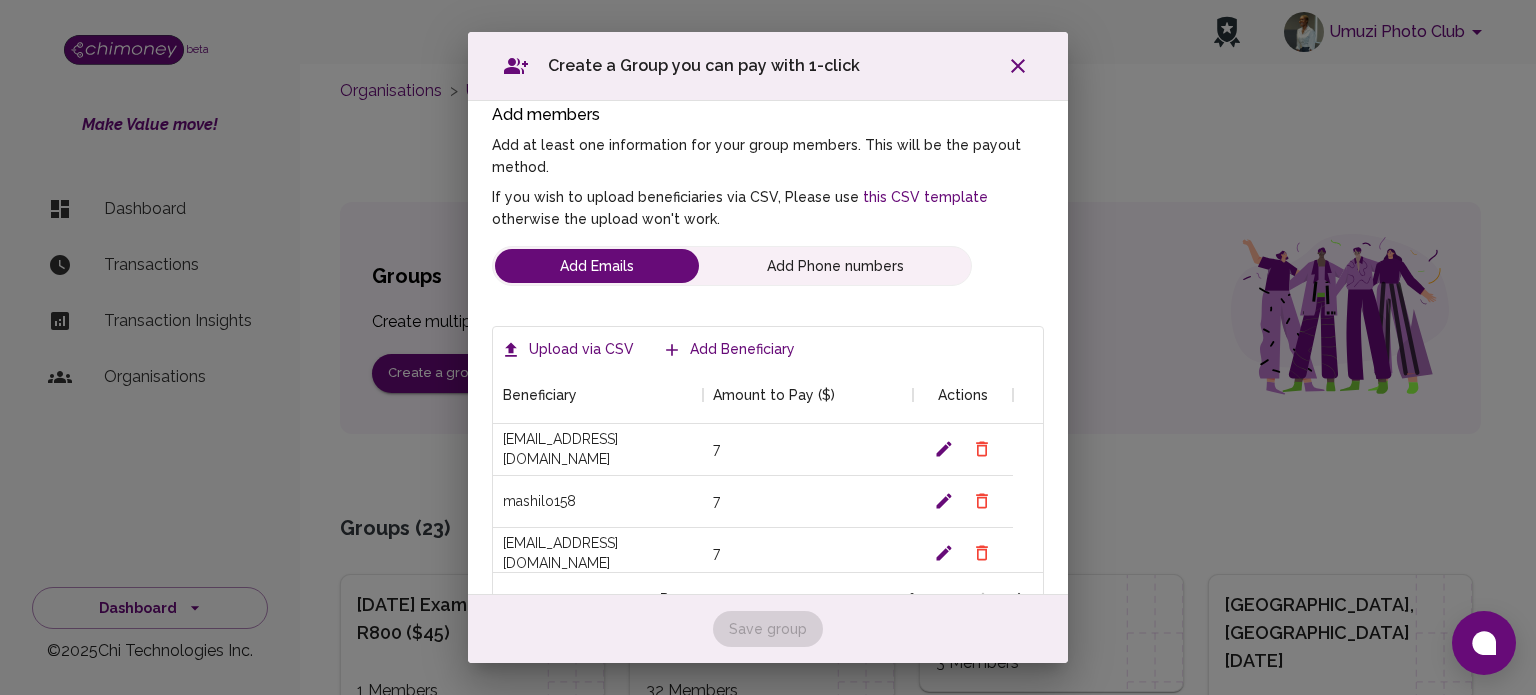 type on "Year 2 Cohort 2 Data Stipends" 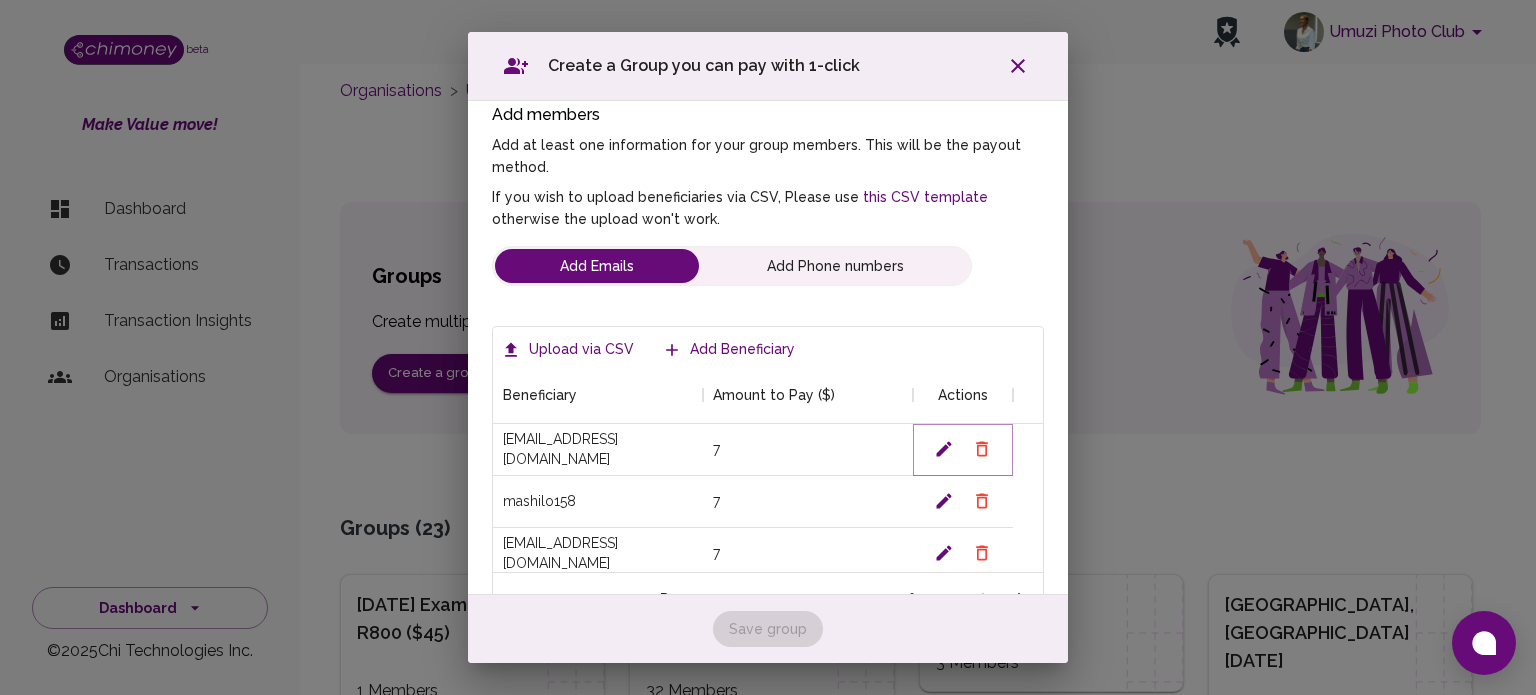 click 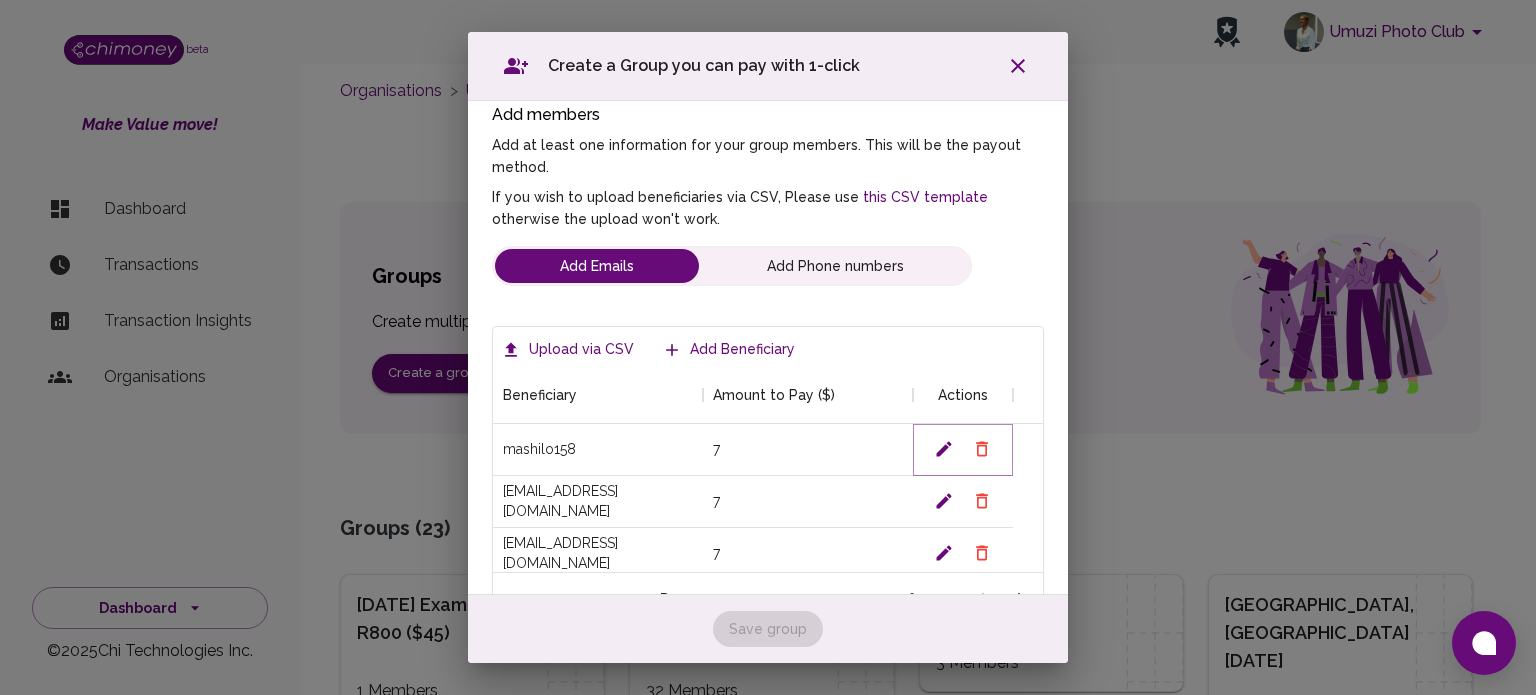 click 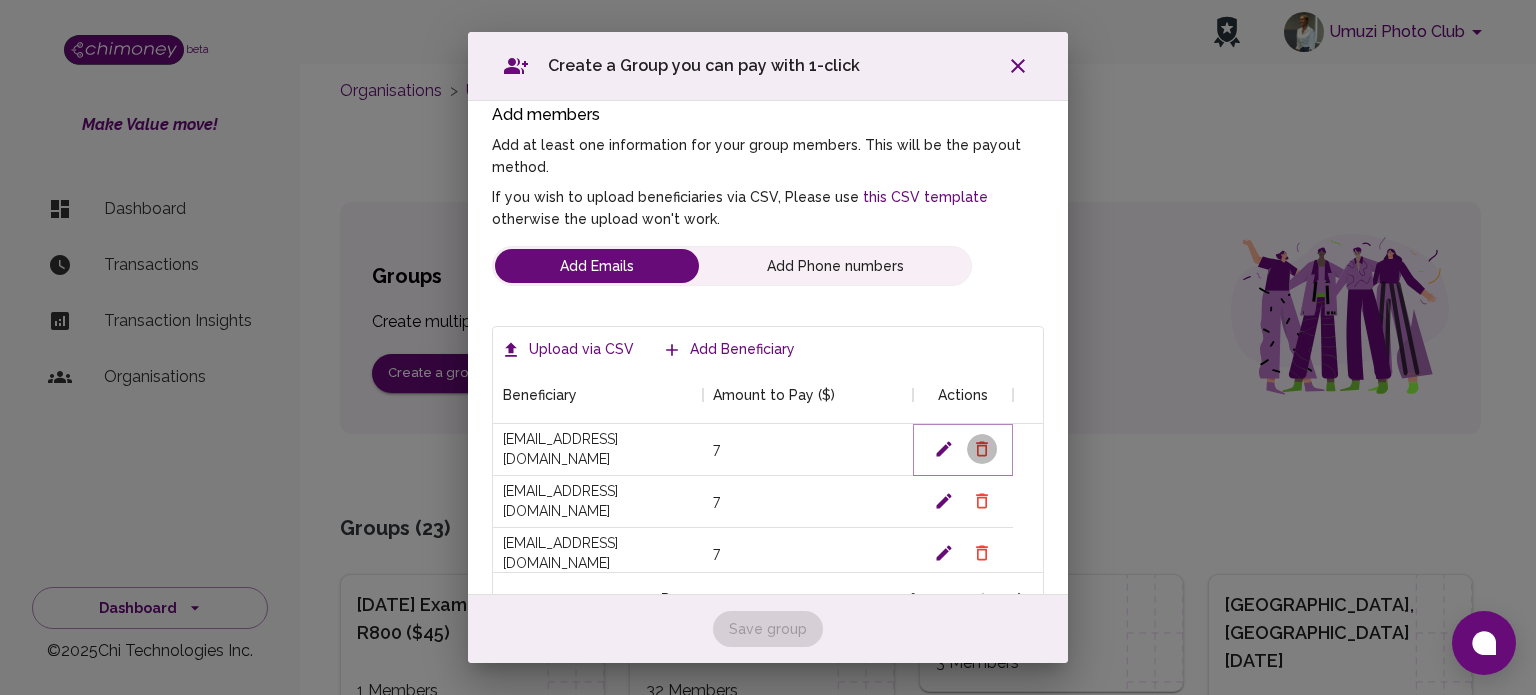 click 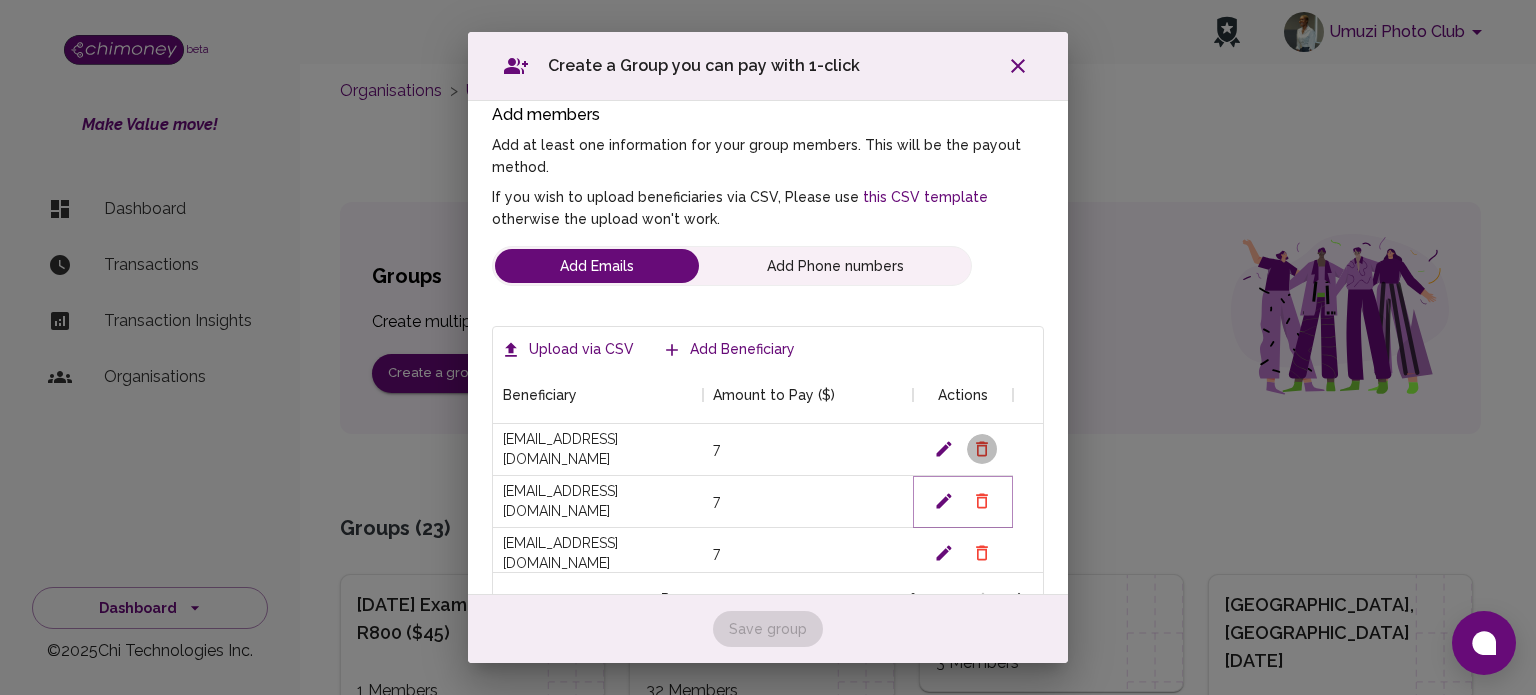 click 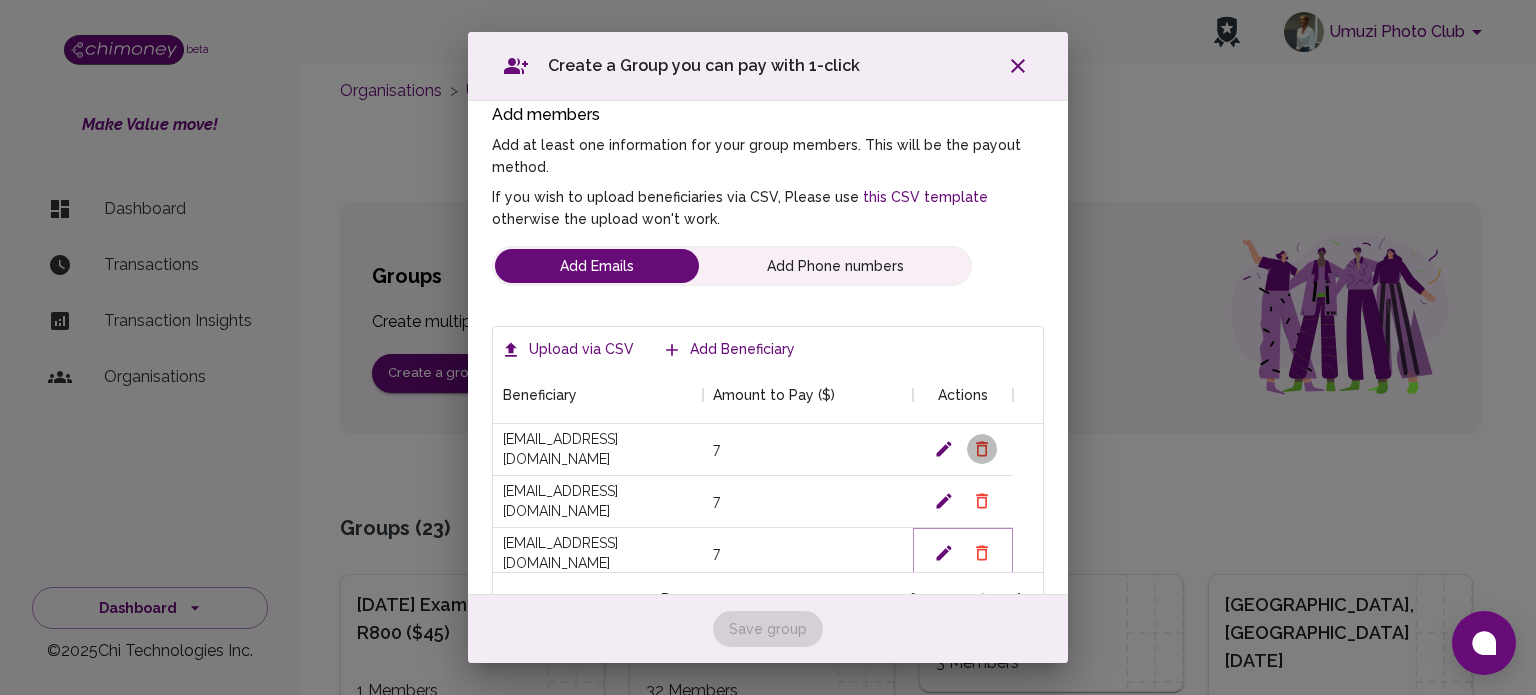 click 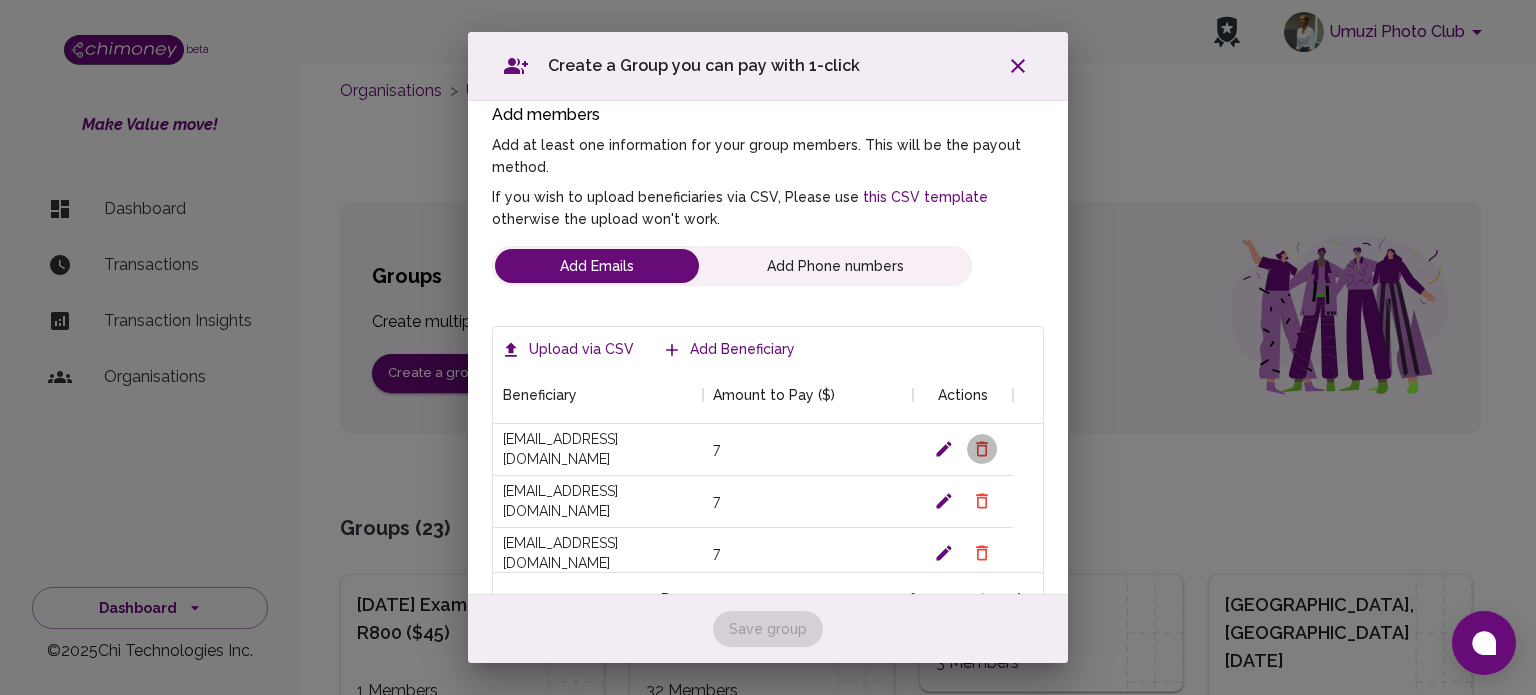 click 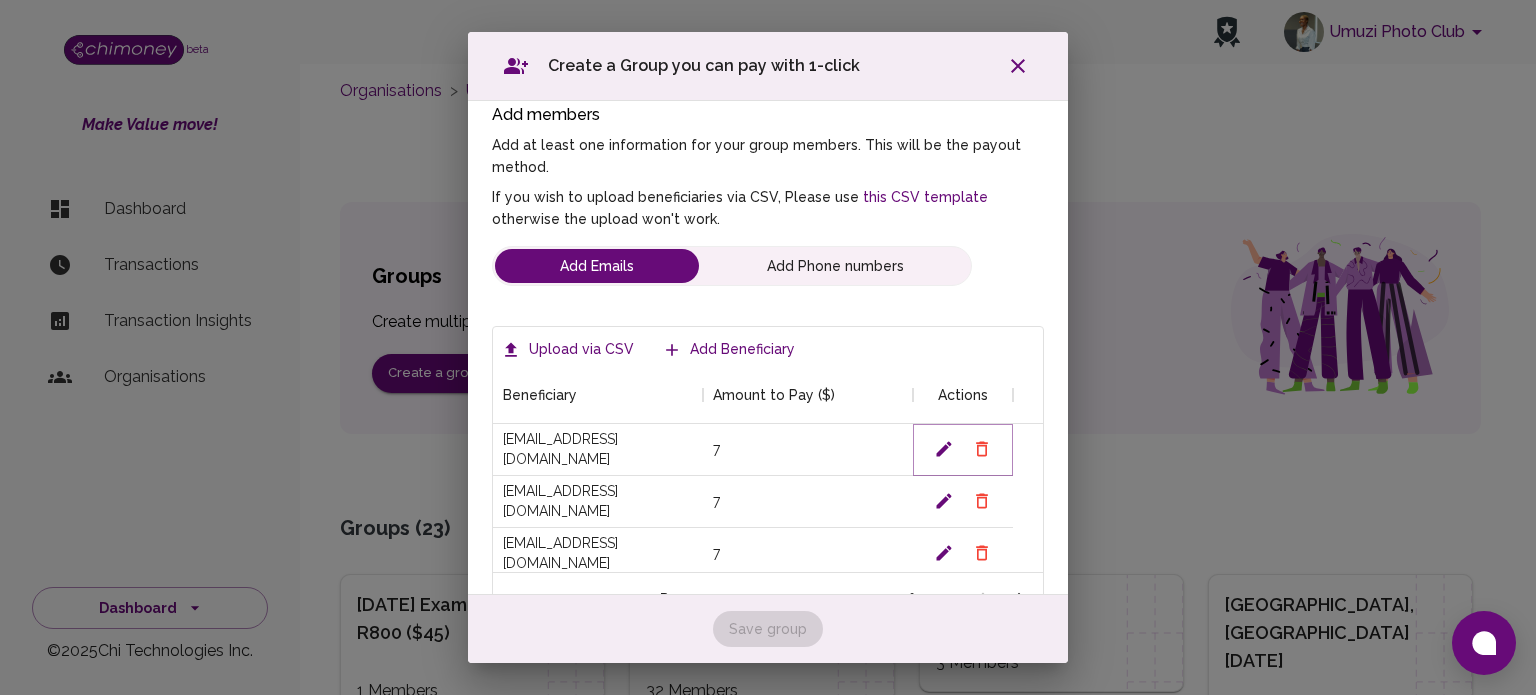 click 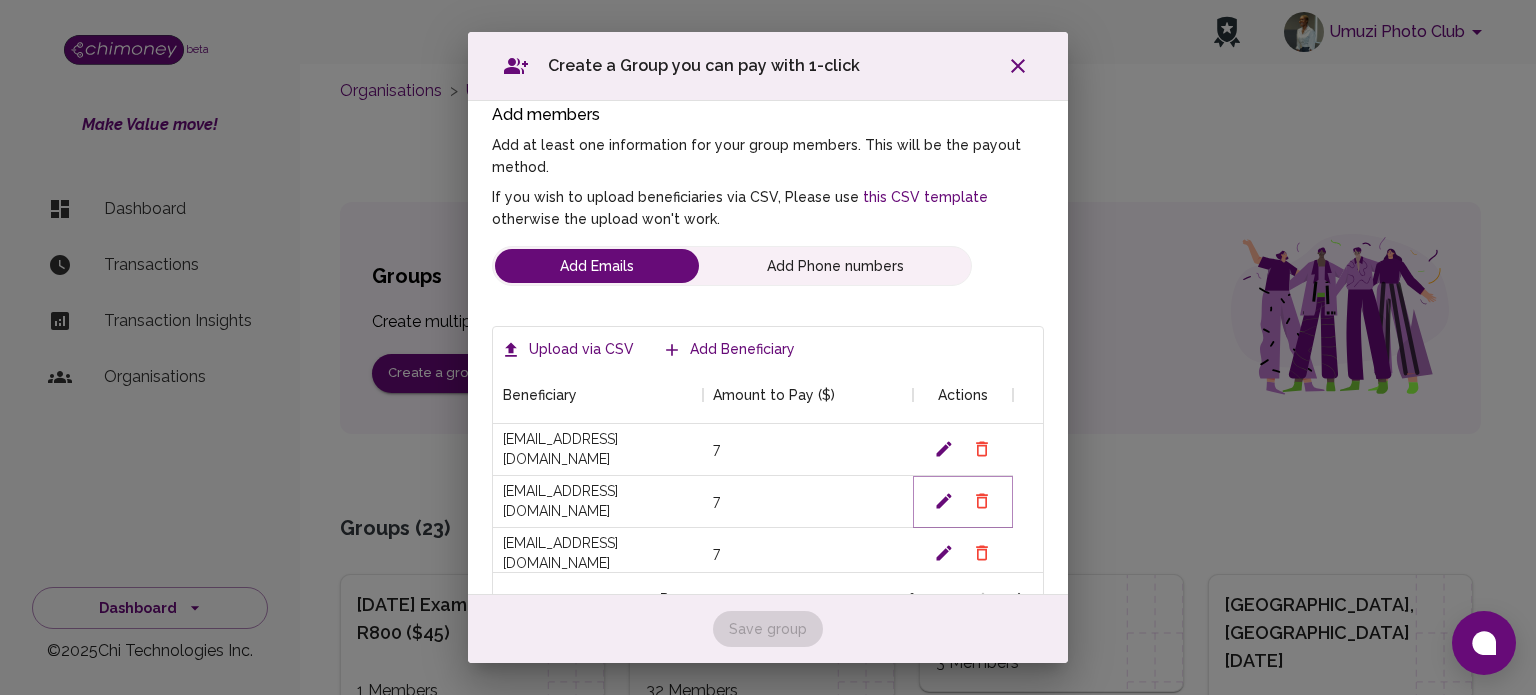 click 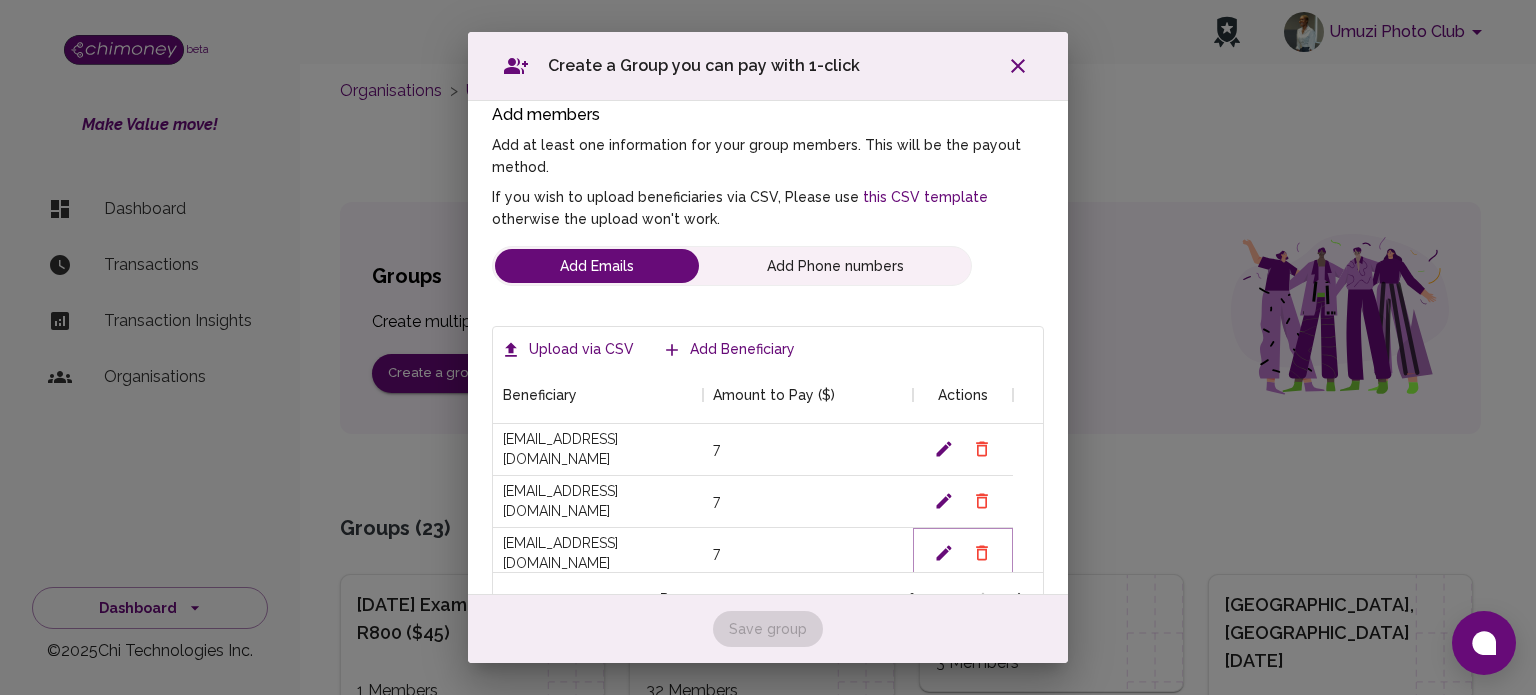 click 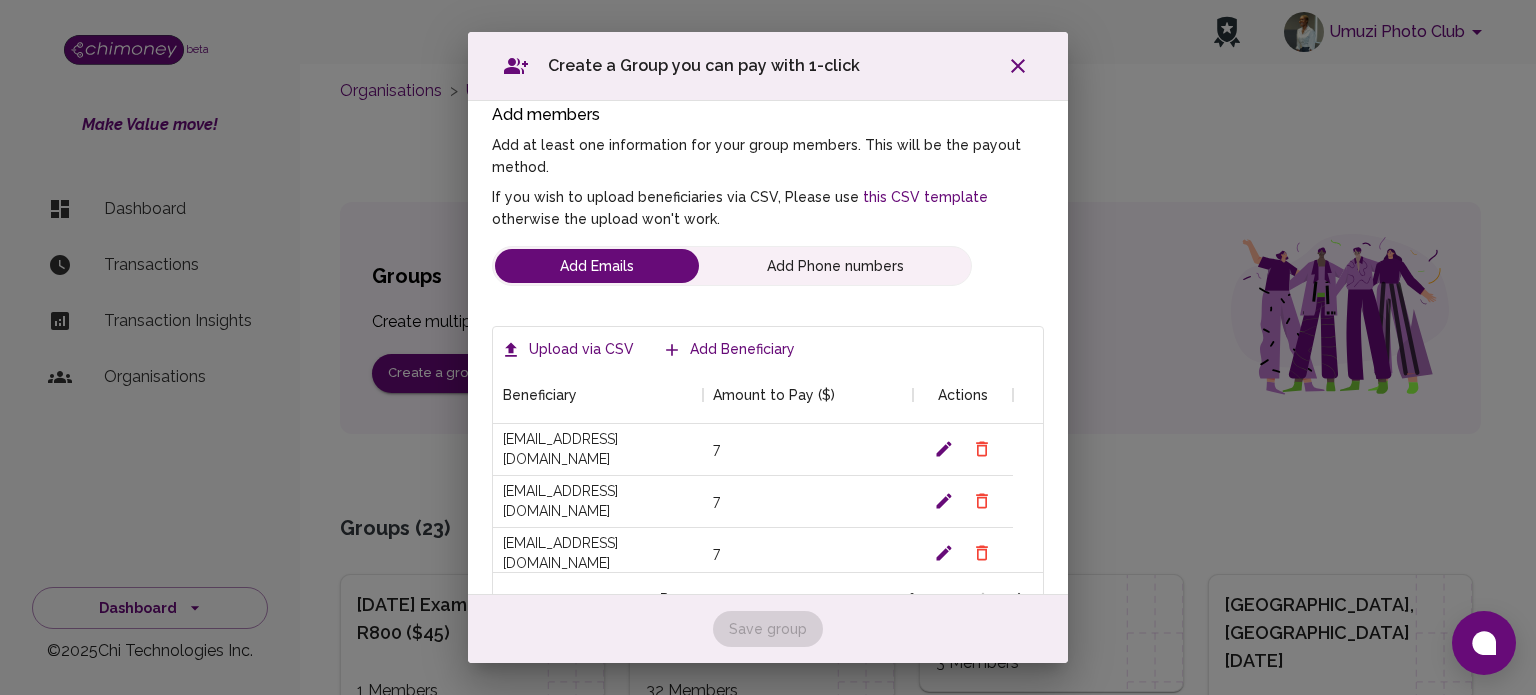 click 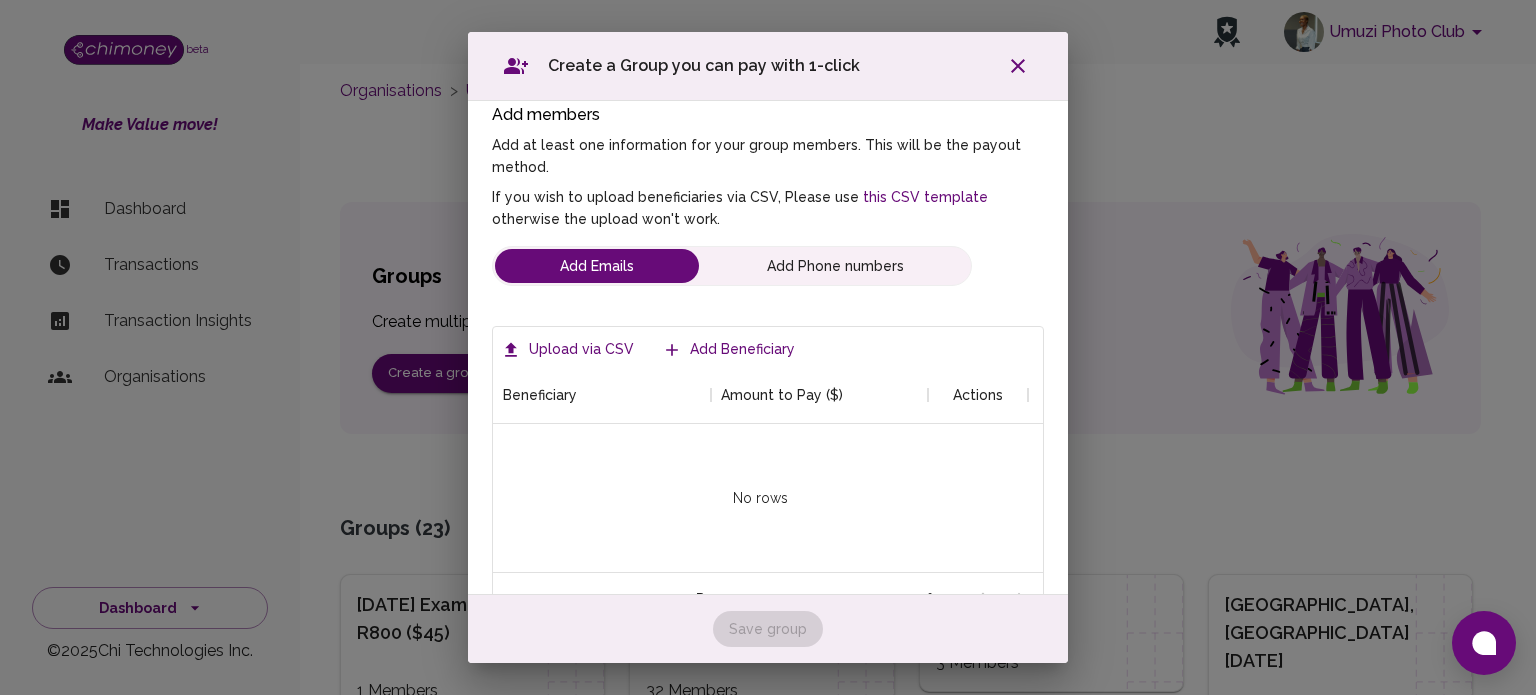 click at bounding box center (760, 498) 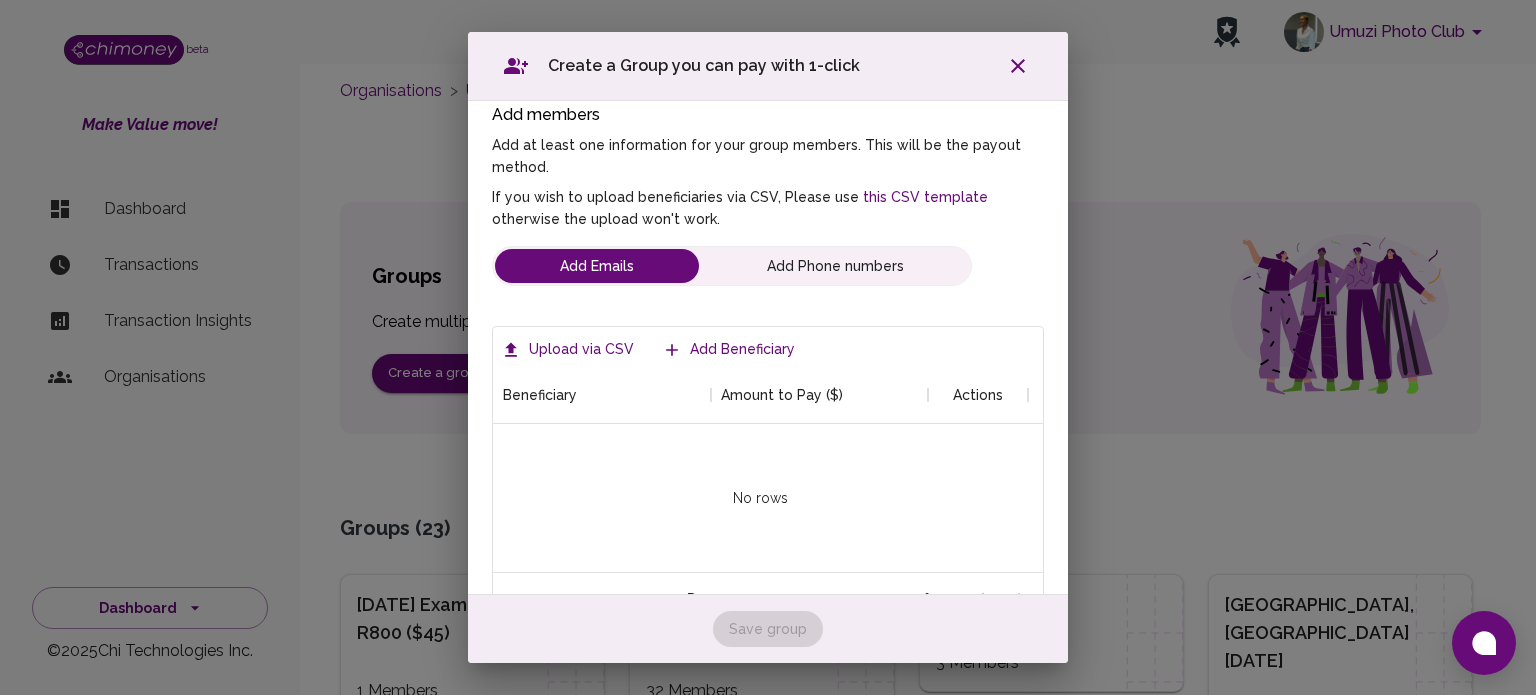 click on "Upload via CSV" at bounding box center (569, 349) 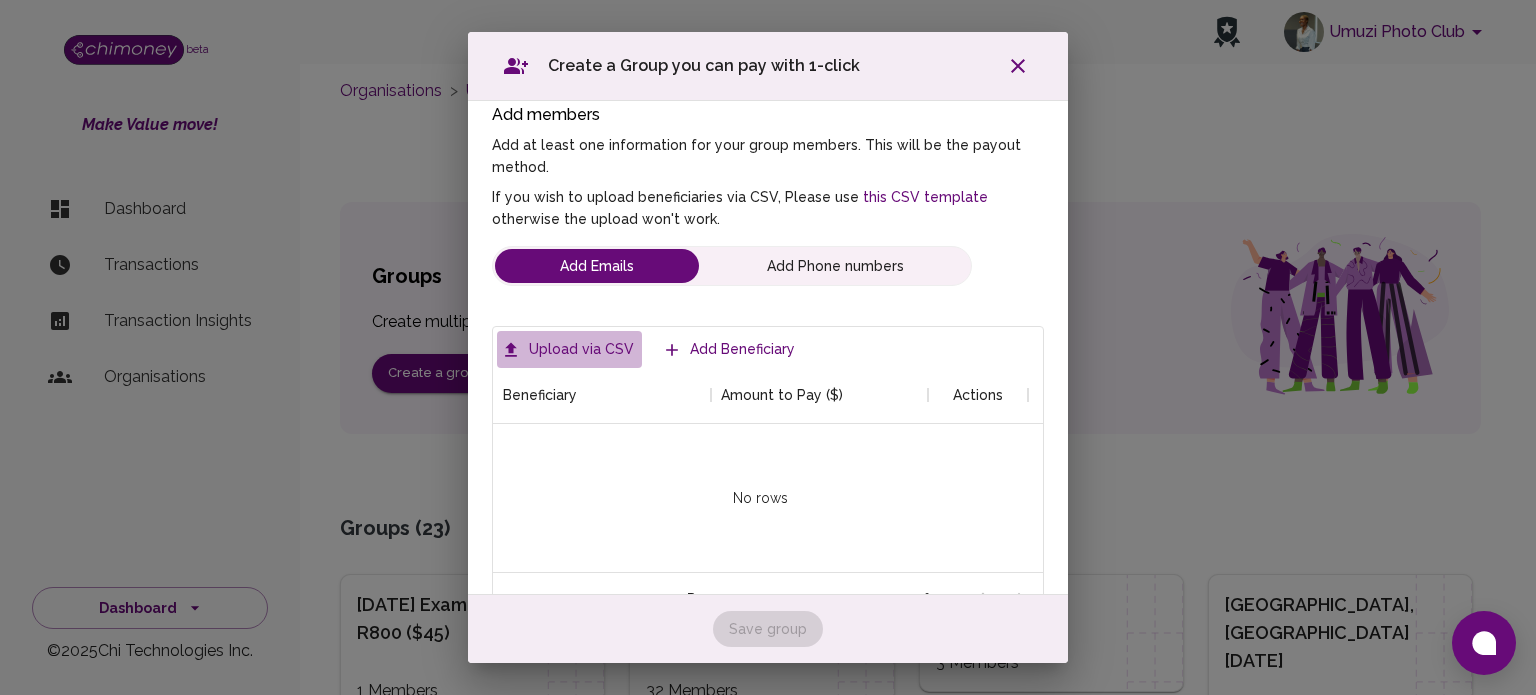 click on "Upload via CSV" at bounding box center (569, 349) 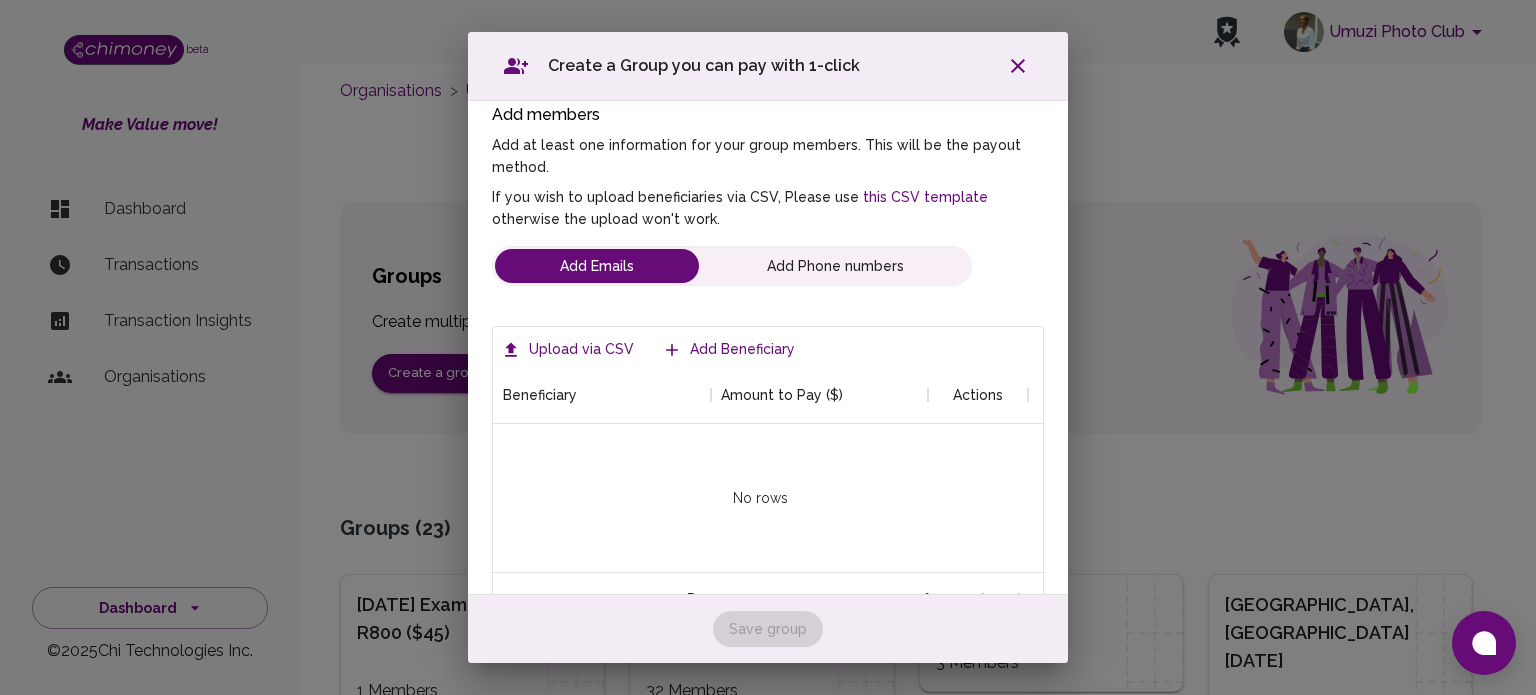 click 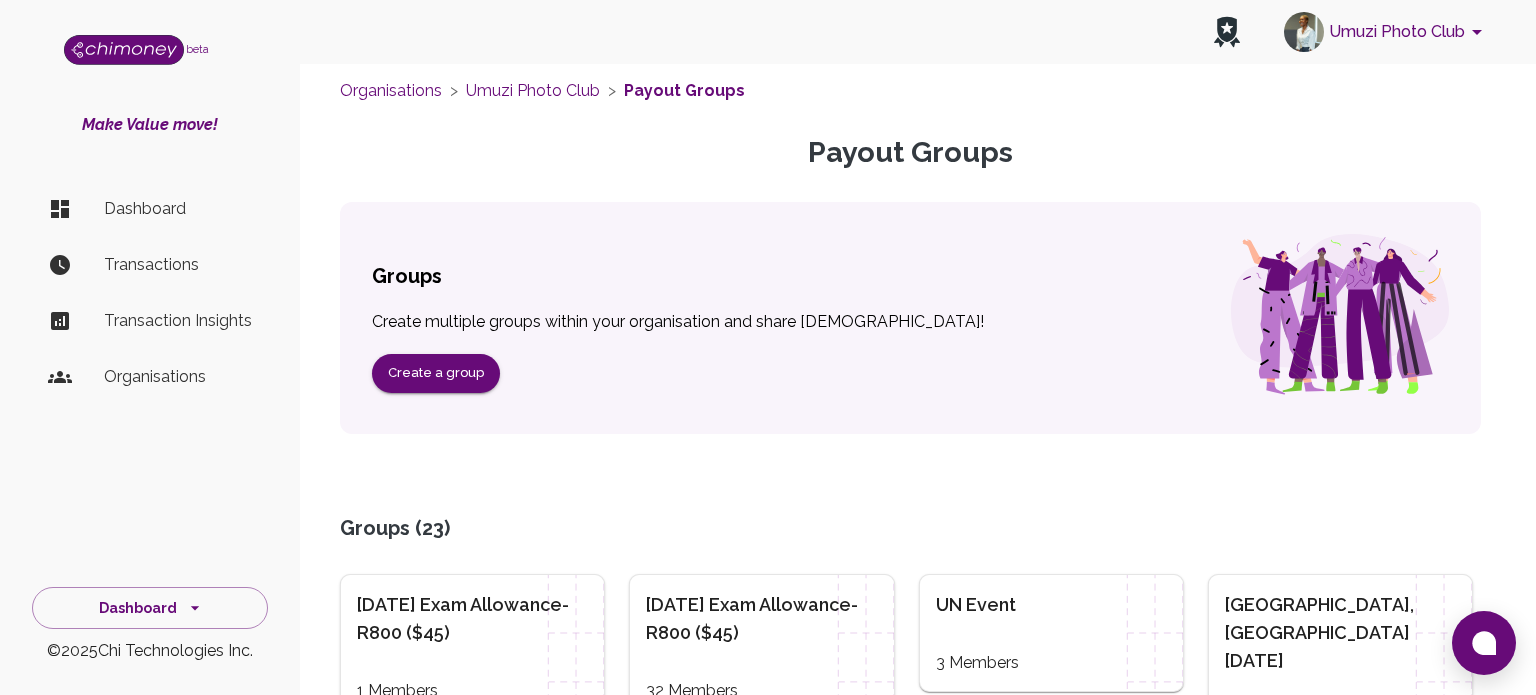 scroll, scrollTop: 4, scrollLeft: 0, axis: vertical 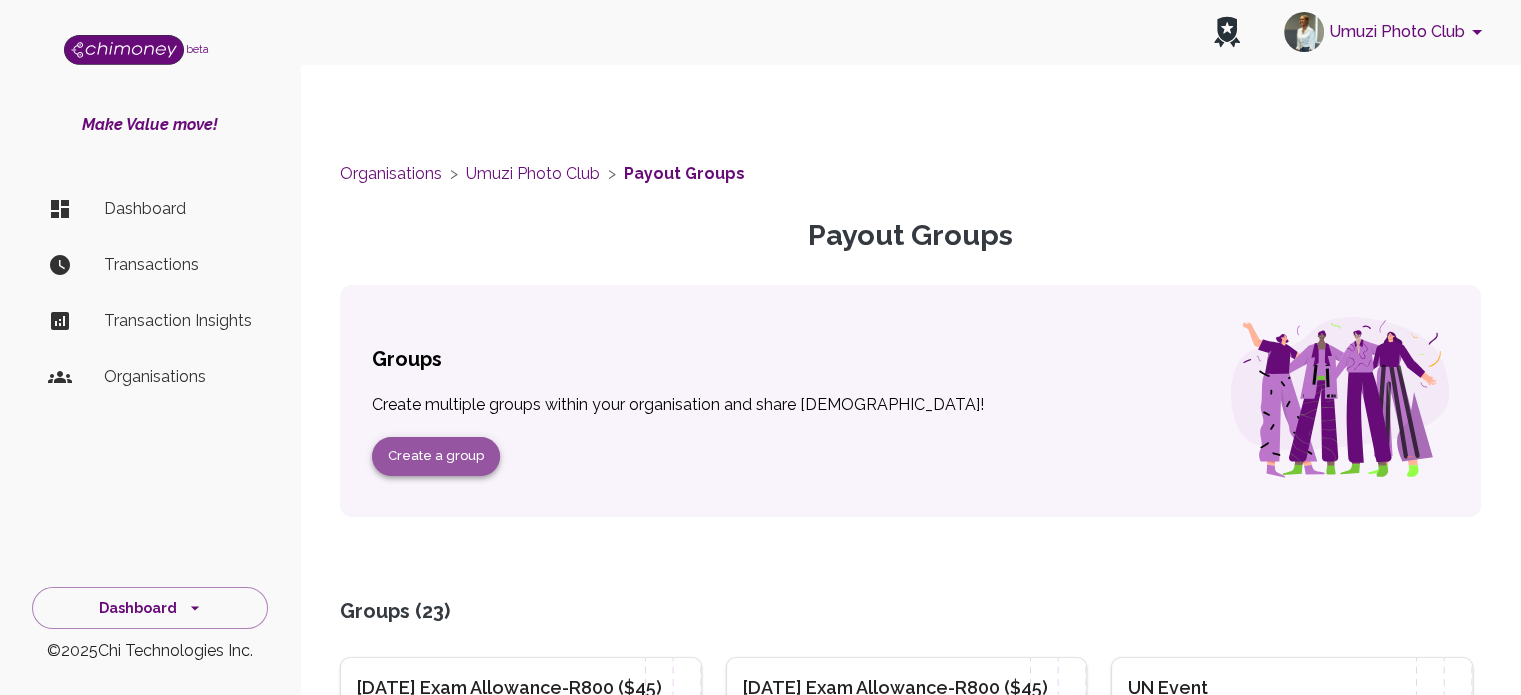 click on "Create a group" at bounding box center (436, 456) 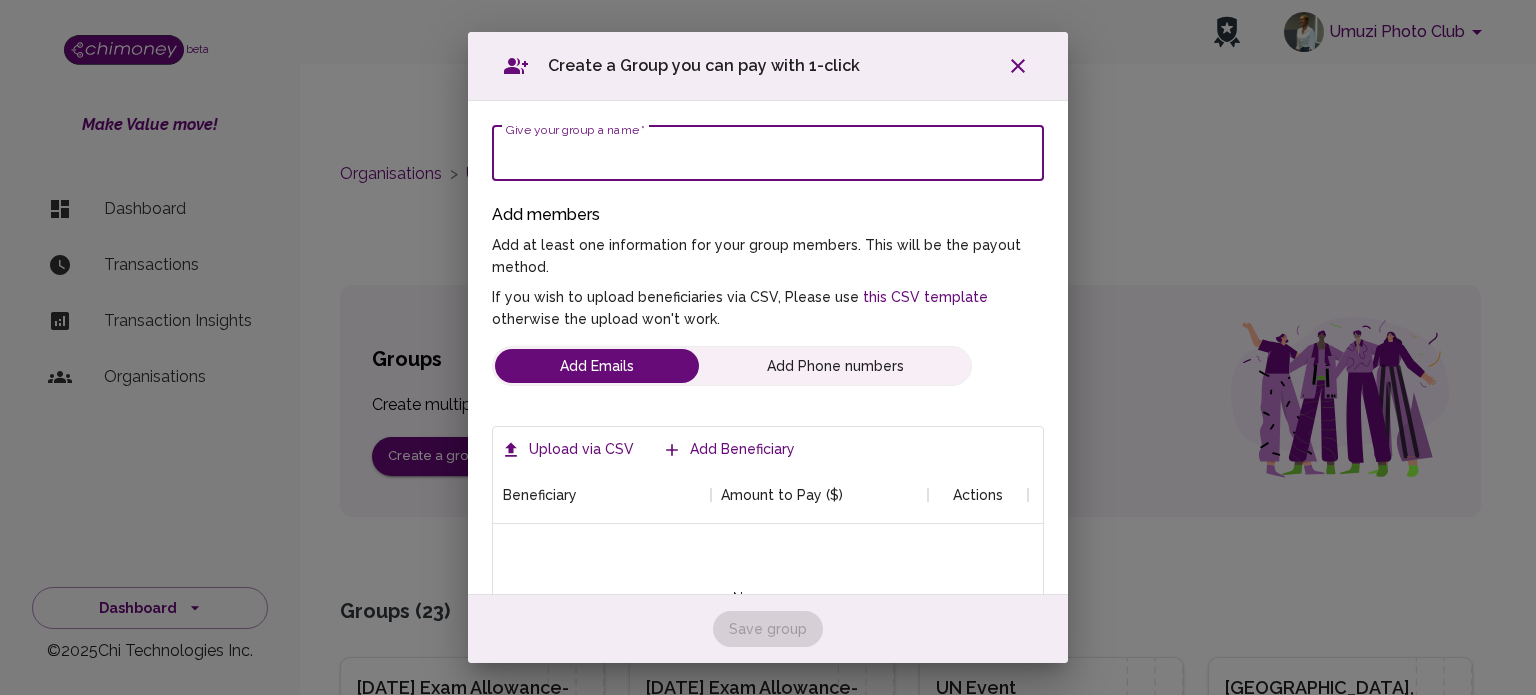 scroll, scrollTop: 16, scrollLeft: 16, axis: both 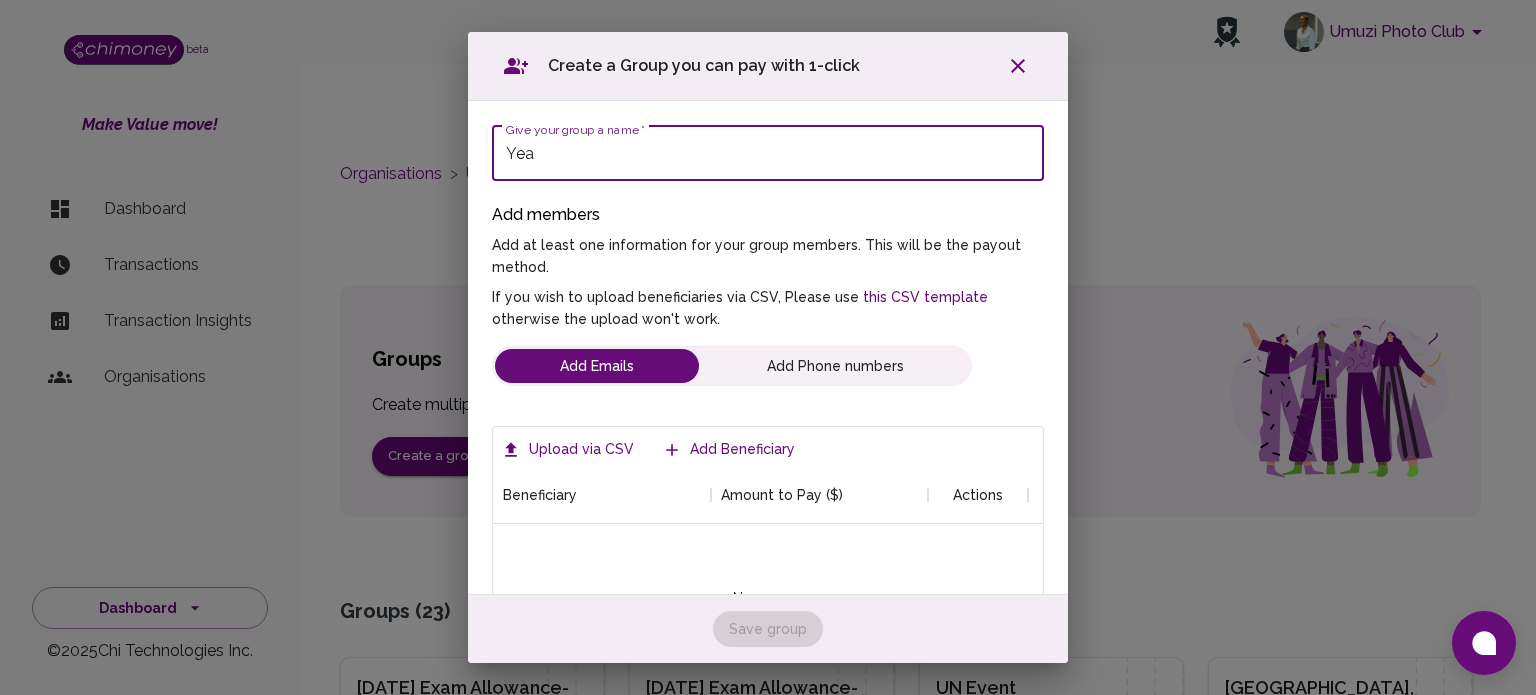 type on "Year 2 Cohort [DATE] Data Stipends" 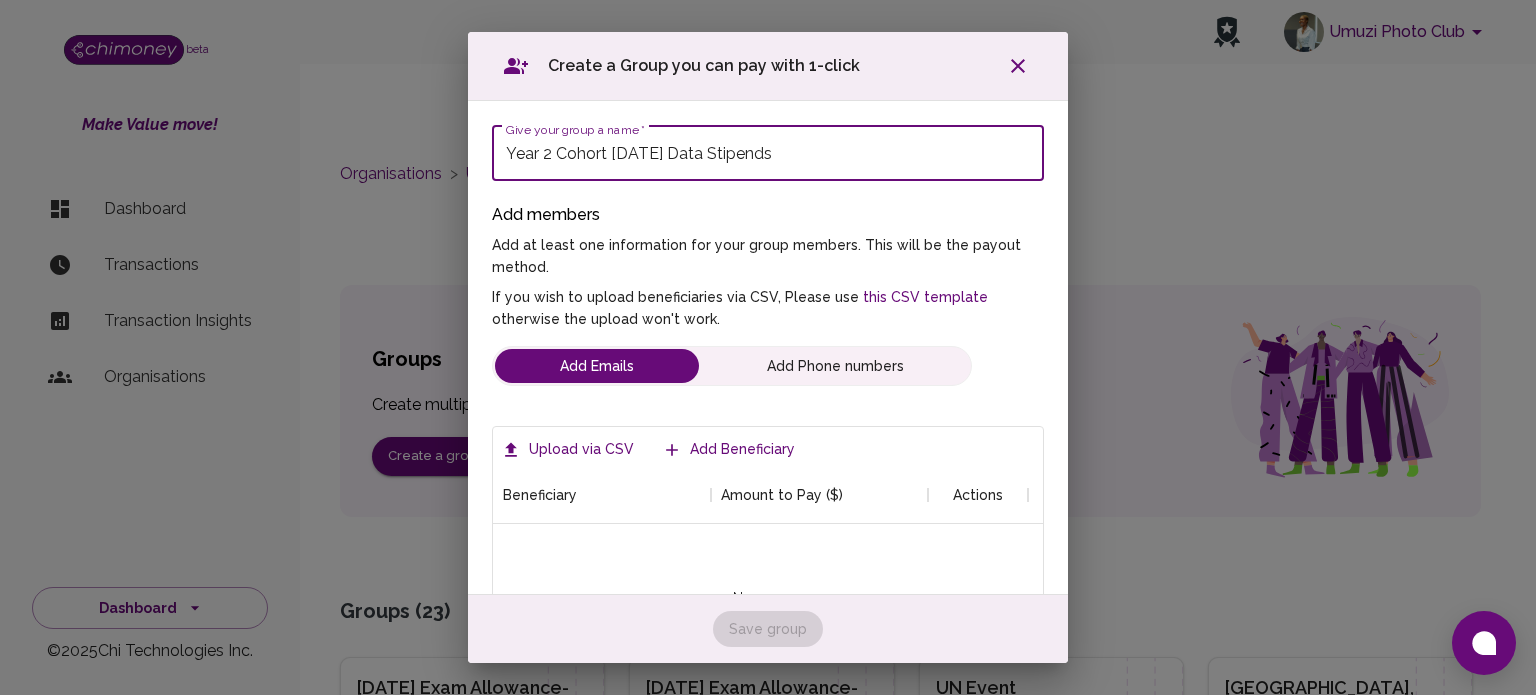 click on "Upload via CSV" at bounding box center (569, 449) 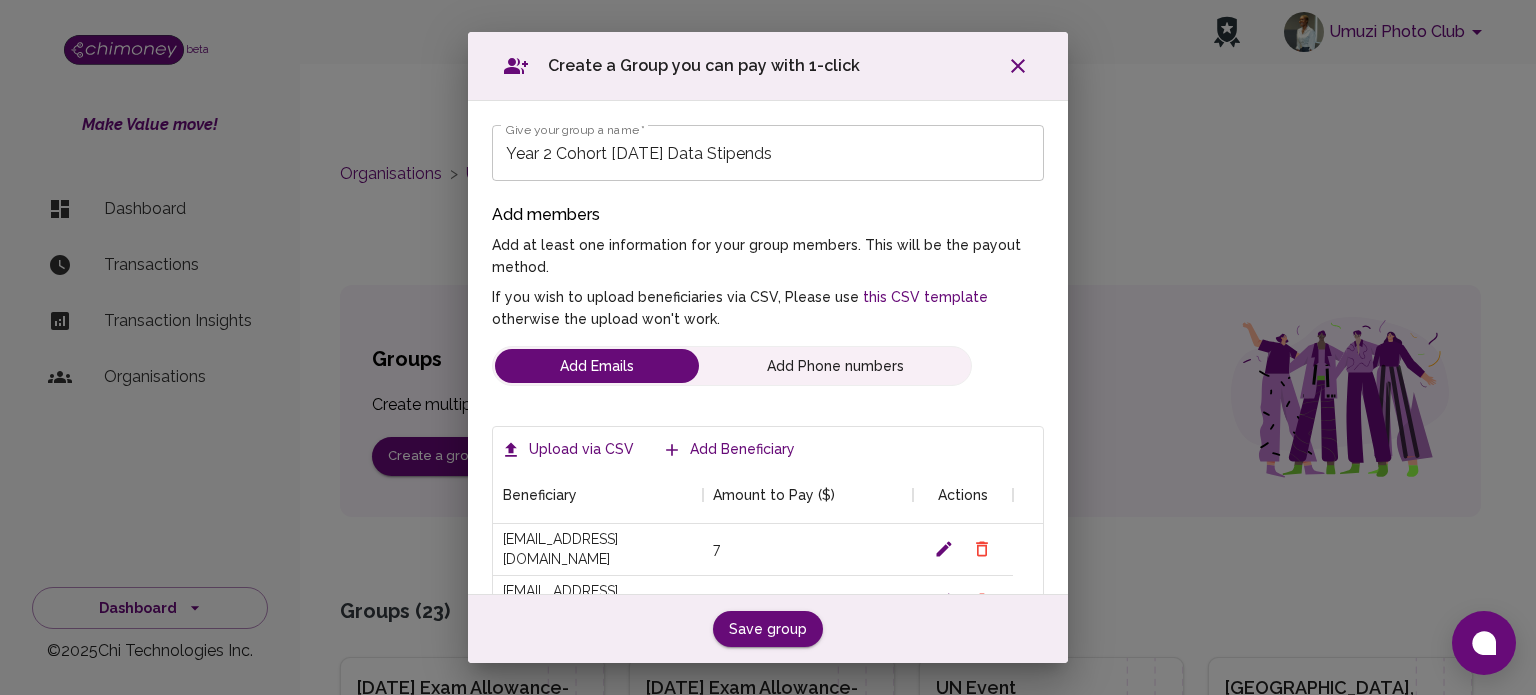 scroll, scrollTop: 200, scrollLeft: 0, axis: vertical 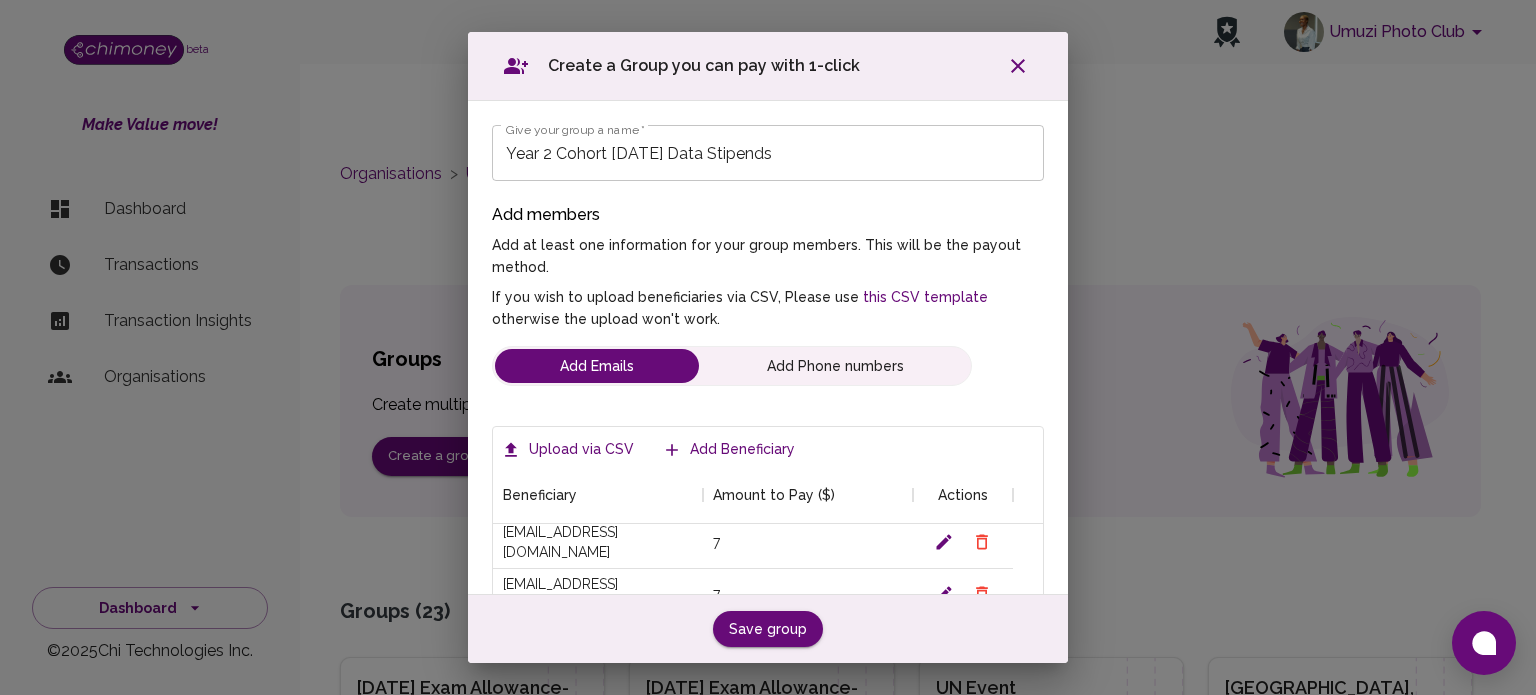click on "Give your group a name   * Year 2 Cohort 2 July Data Stipends Give your group a name   *   Add members Add at least one information for your group members. This will be the payout method. If you wish to upload beneficiaries via CSV, Please use   this CSV template     otherwise the upload won't work. Add Emails Add Phone numbers Upload via CSV Add Beneficiary Beneficiary Amount to Pay ($) Actions sszandamela@gmail.com 7 sundaysila254@gmail.com 7 thamsanqaluzipho@gmail.com 7 thandeka.sincadu44@gmail.com 7 thobekankabinde1807@gmail.com 7 Rows per page: 100 100 1–100 of 107 You can also add members from Your company   rivoningo.maphophe@umuzi.org       hloni.letuka@umuzi.org       uchi@chimoney.io   Uchi Uchibeke     bayo@chimoney.io" at bounding box center [768, 347] 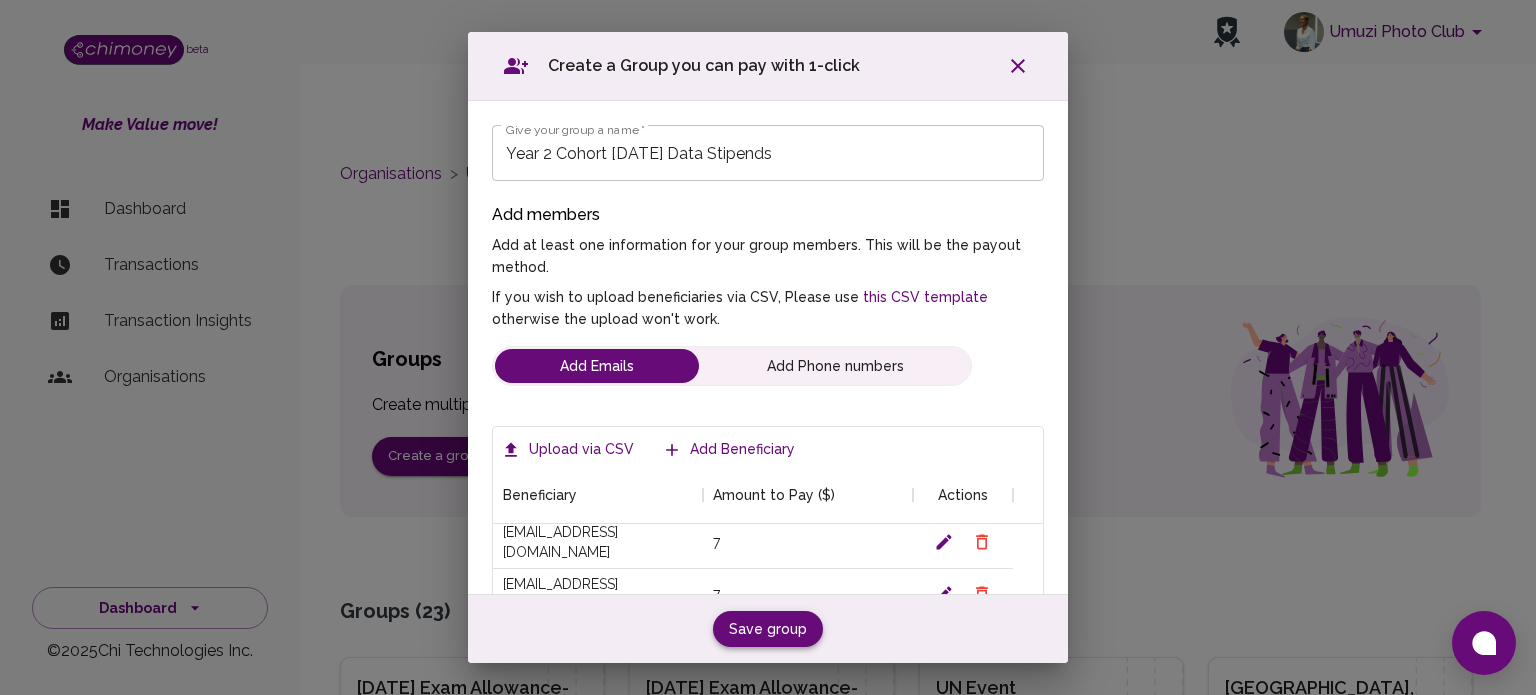 click on "Save group" at bounding box center [768, 629] 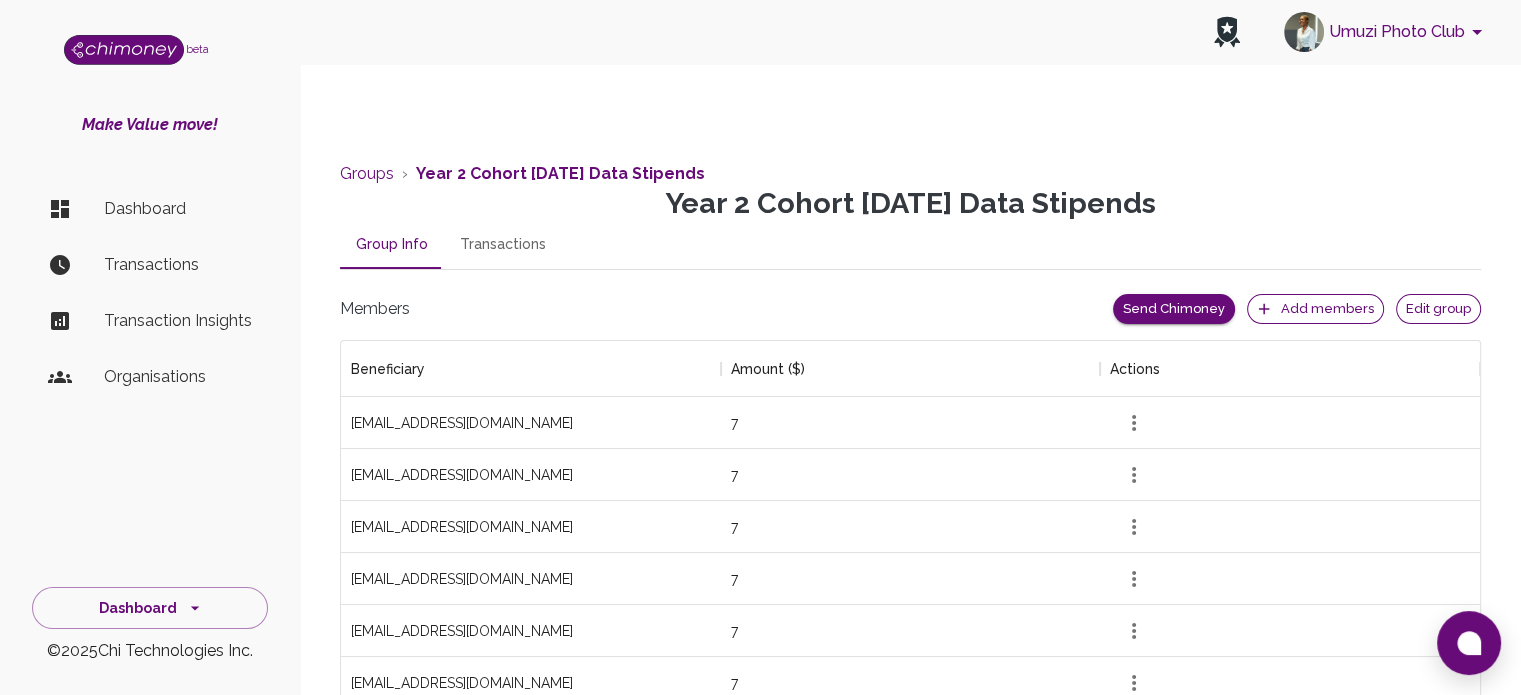 scroll, scrollTop: 16, scrollLeft: 16, axis: both 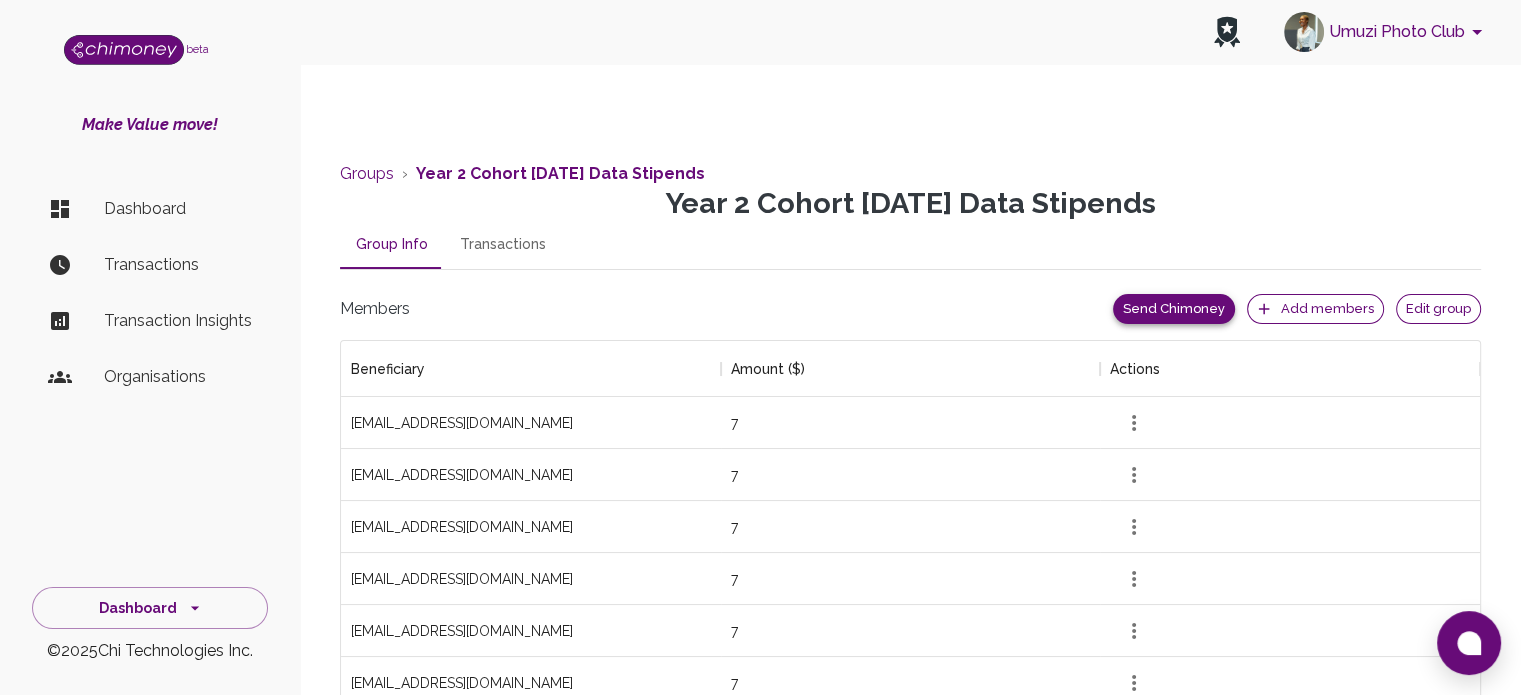 click on "Send Chimoney" at bounding box center [1174, 309] 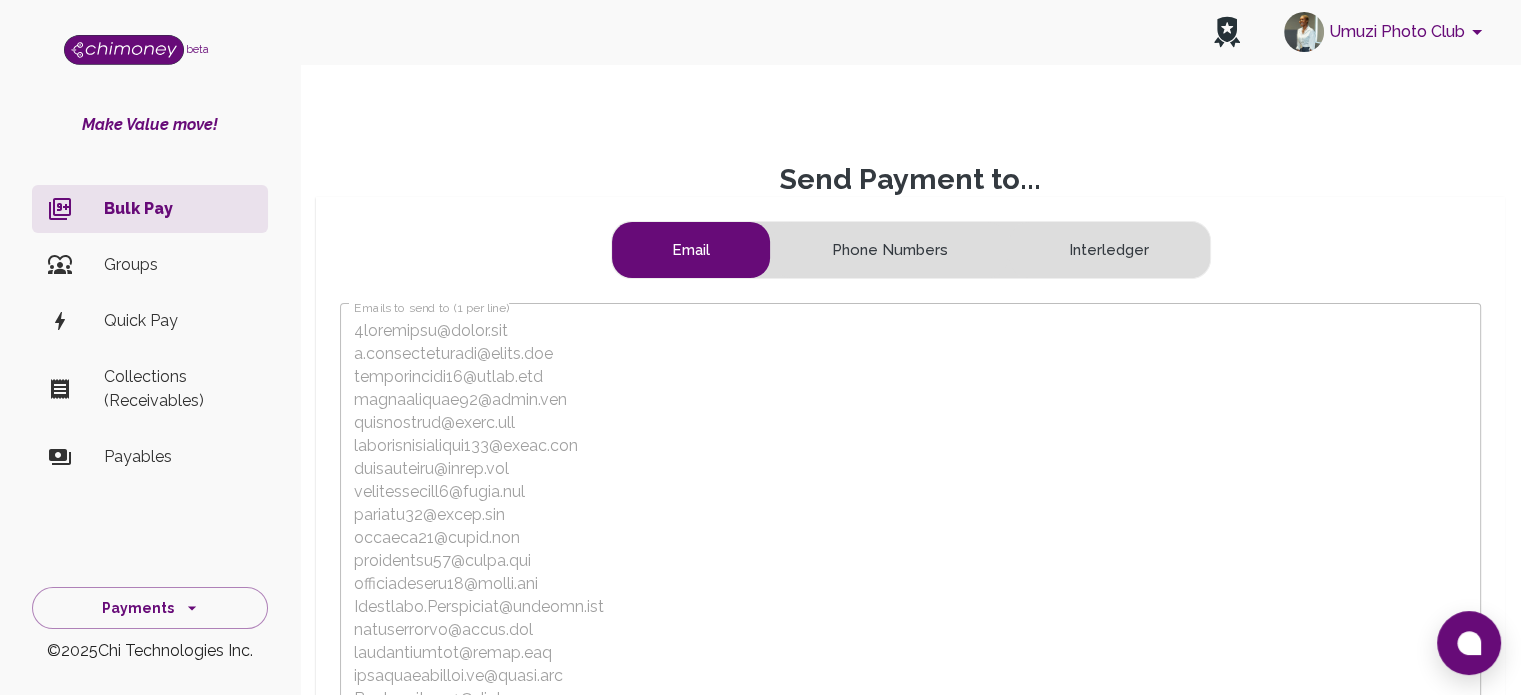scroll, scrollTop: 16, scrollLeft: 16, axis: both 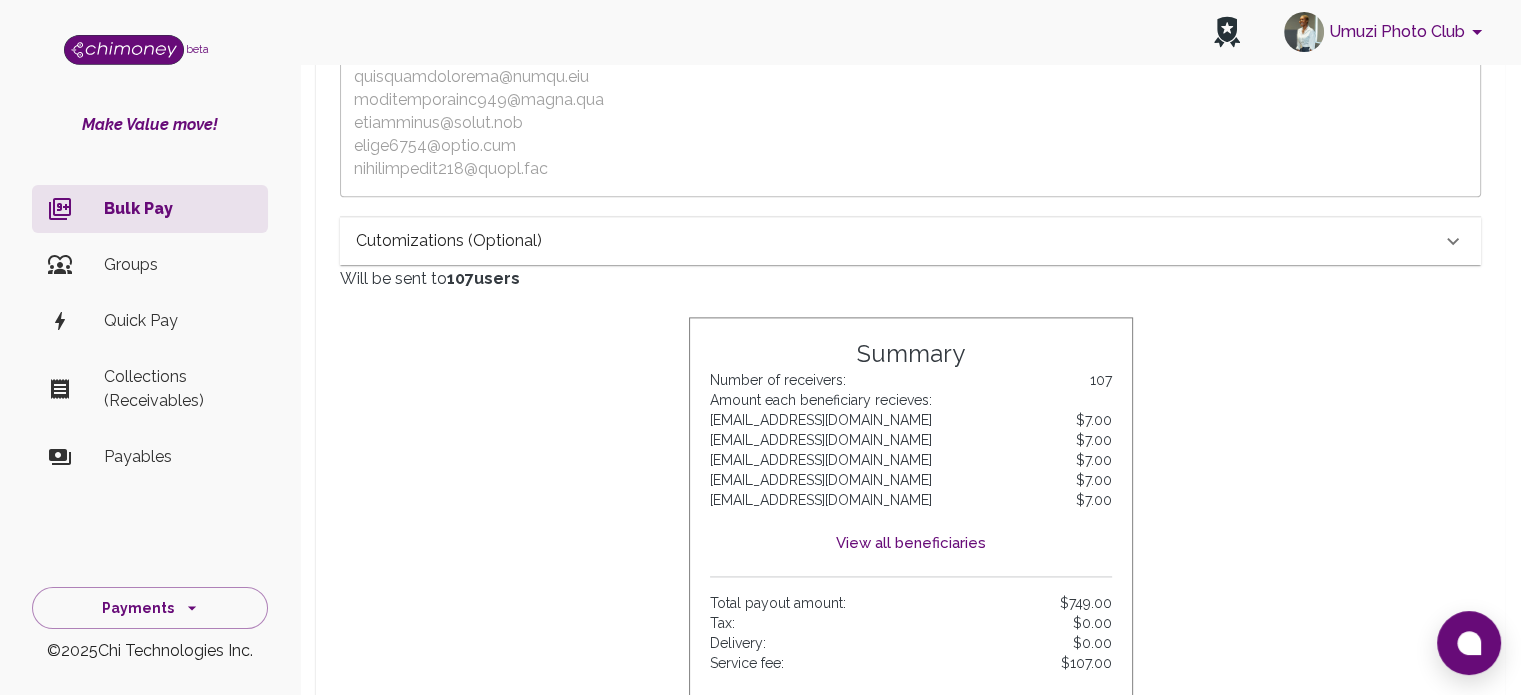 click on "Cutomizations (optional)" at bounding box center (910, 241) 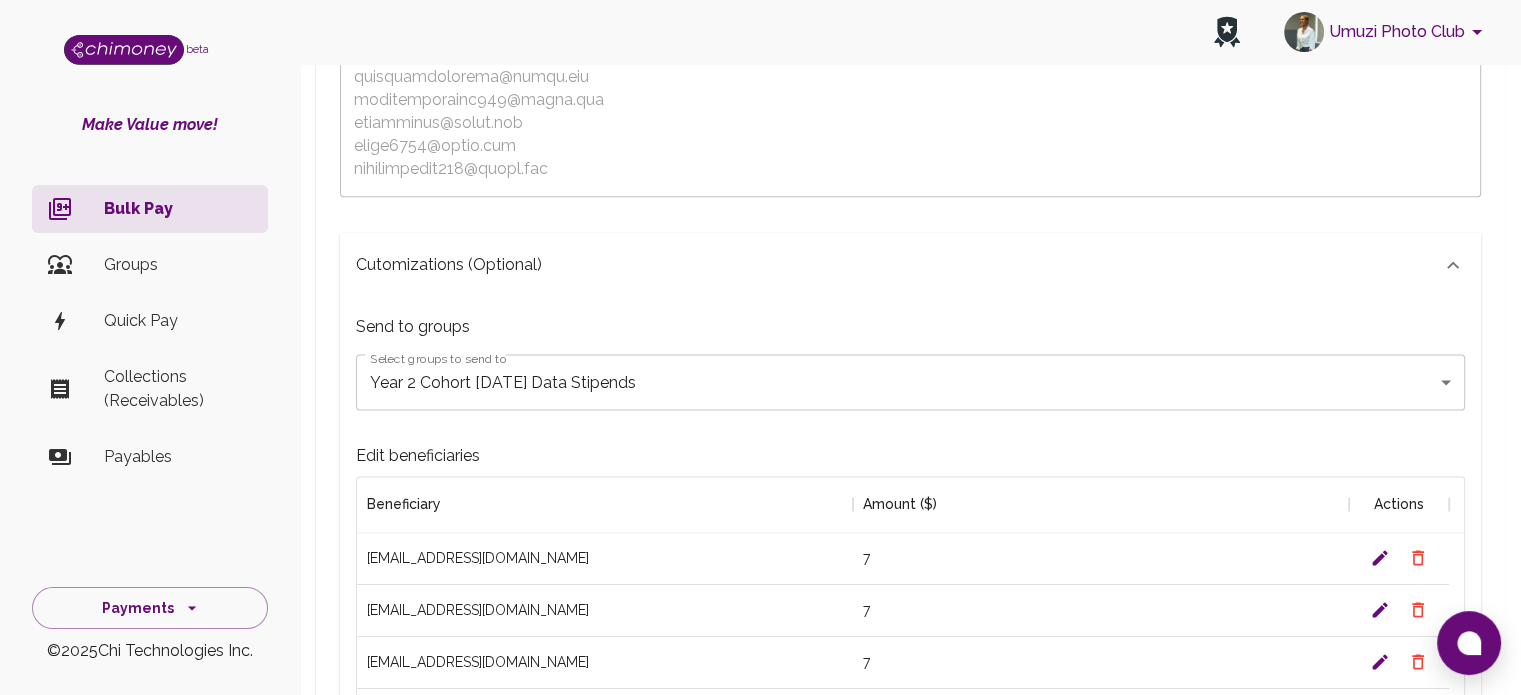 click on "Umuzi Photo Club   beta Make Value move! Bulk Pay Groups Quick Pay Collections (Receivables) Payables Payments ©  2025  Chi Technologies Inc. Send Payment to... Email Phone Numbers Interledger Emails to send to (1 per line) x Emails to send to (1 per line) Cutomizations (optional) Send to groups Select groups to send to Year 2 Cohort 2 July Data Stipends 1ed0178f-a465-4791-94e2-c9252c6a2ce5 Select groups to send to Edit beneficiaries Beneficiary Amount ($) Actions 7kelvintai@gmail.com 7 a.husseinhassanh@gmail.com 7 aasiaolivier18@gmail.com 7 adewalelight44@gmail.com 7 aiyerjosiah@gmail.com 7 akomolafeblessing697@gmail.com 7 amaraugagbe@gmail.com 7 Add Beneficiary Personalized message to send x Personalized message to send Options receivers can spend on Wallet Interac Interledger Third Party Virtual Card Mobile and Internet Bank Products Wallet,Interac,Interledger,Third Party,Virtual Card,Mobile and Internet,Bank,Products Options receivers can spend on Receiver will get 8 options to pick from Will be sent to" at bounding box center (760, -36) 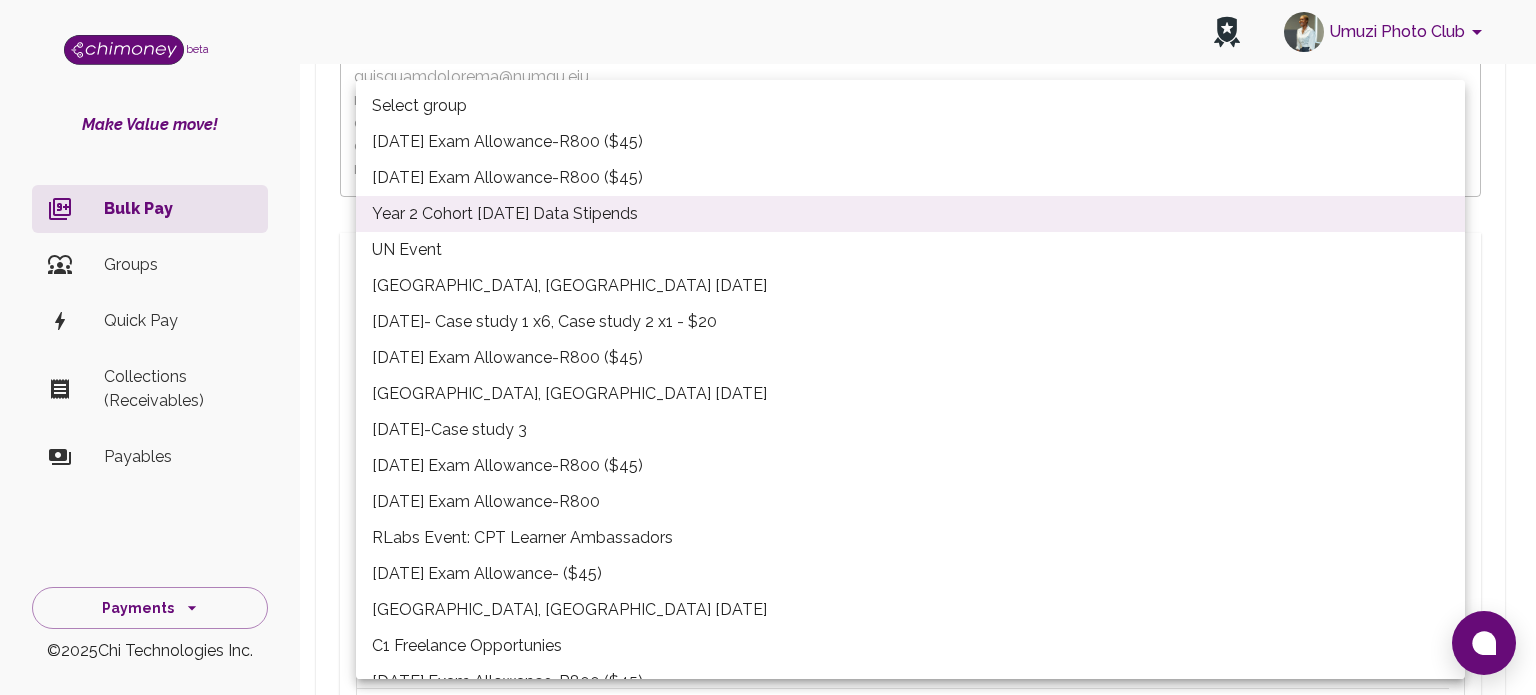 click at bounding box center [768, 347] 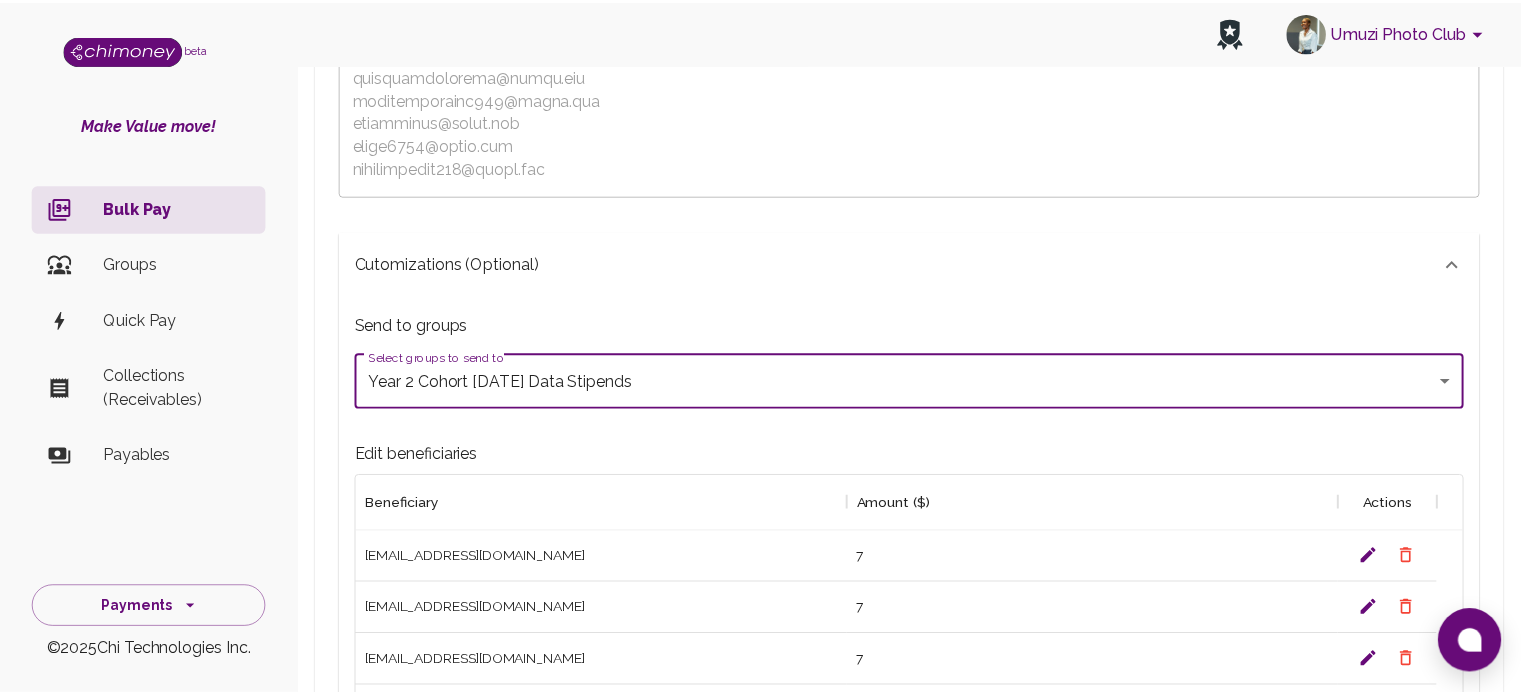 scroll, scrollTop: 16, scrollLeft: 16, axis: both 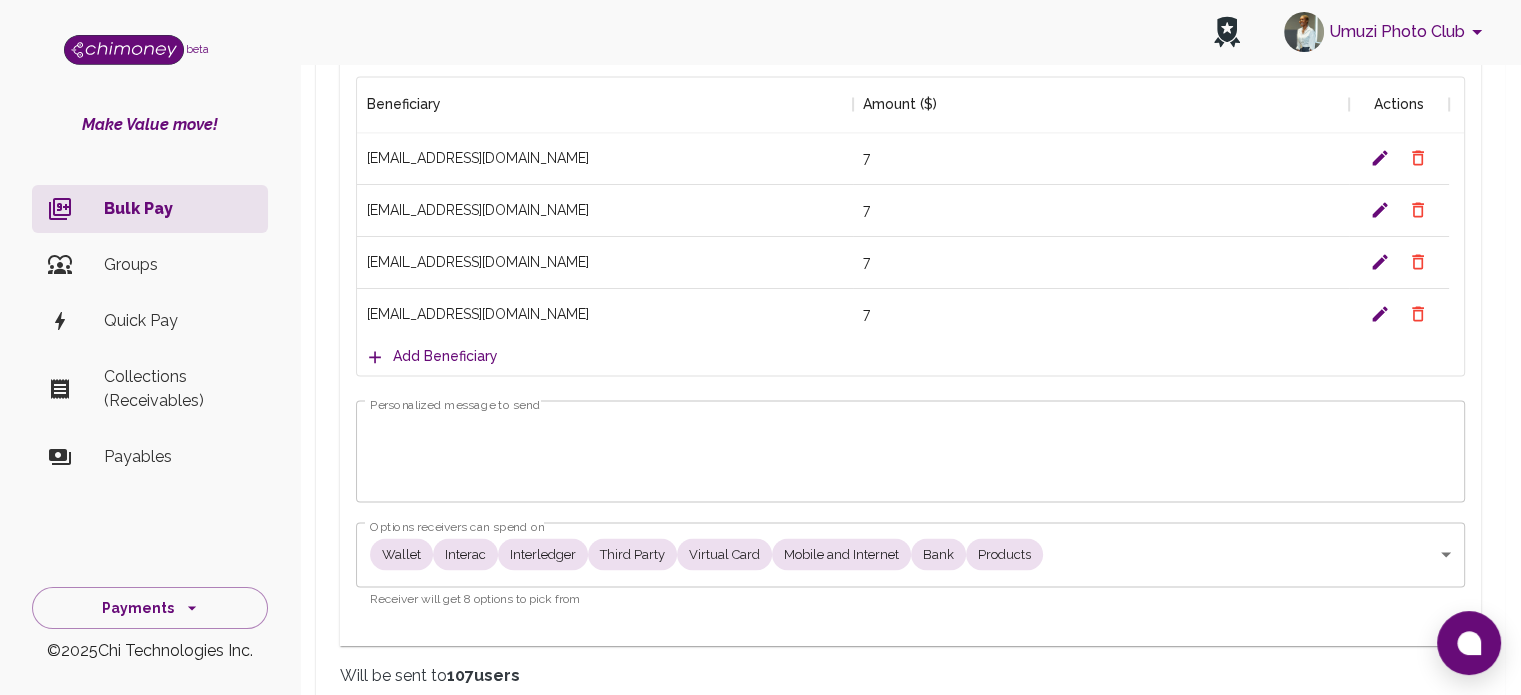 click on "Personalized message to send" at bounding box center (910, 450) 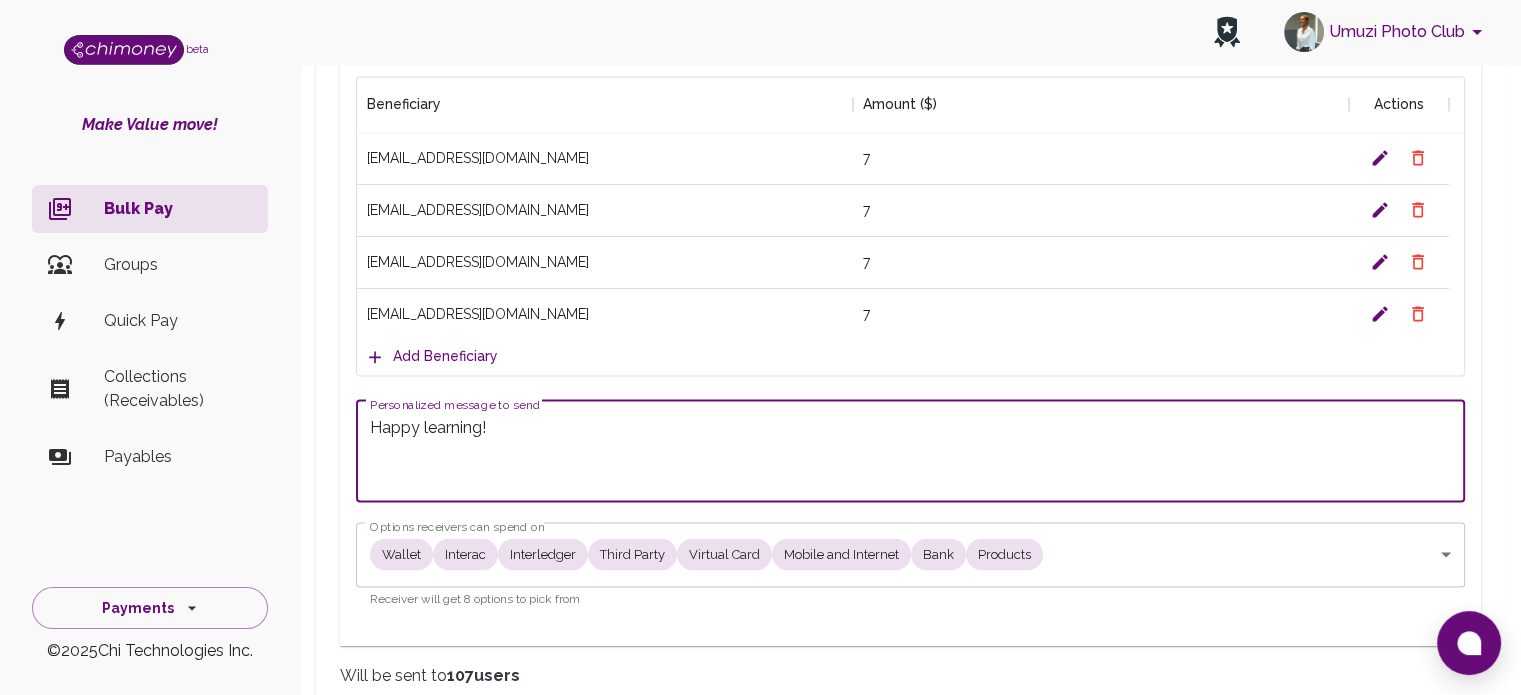 type on "Happy learning!" 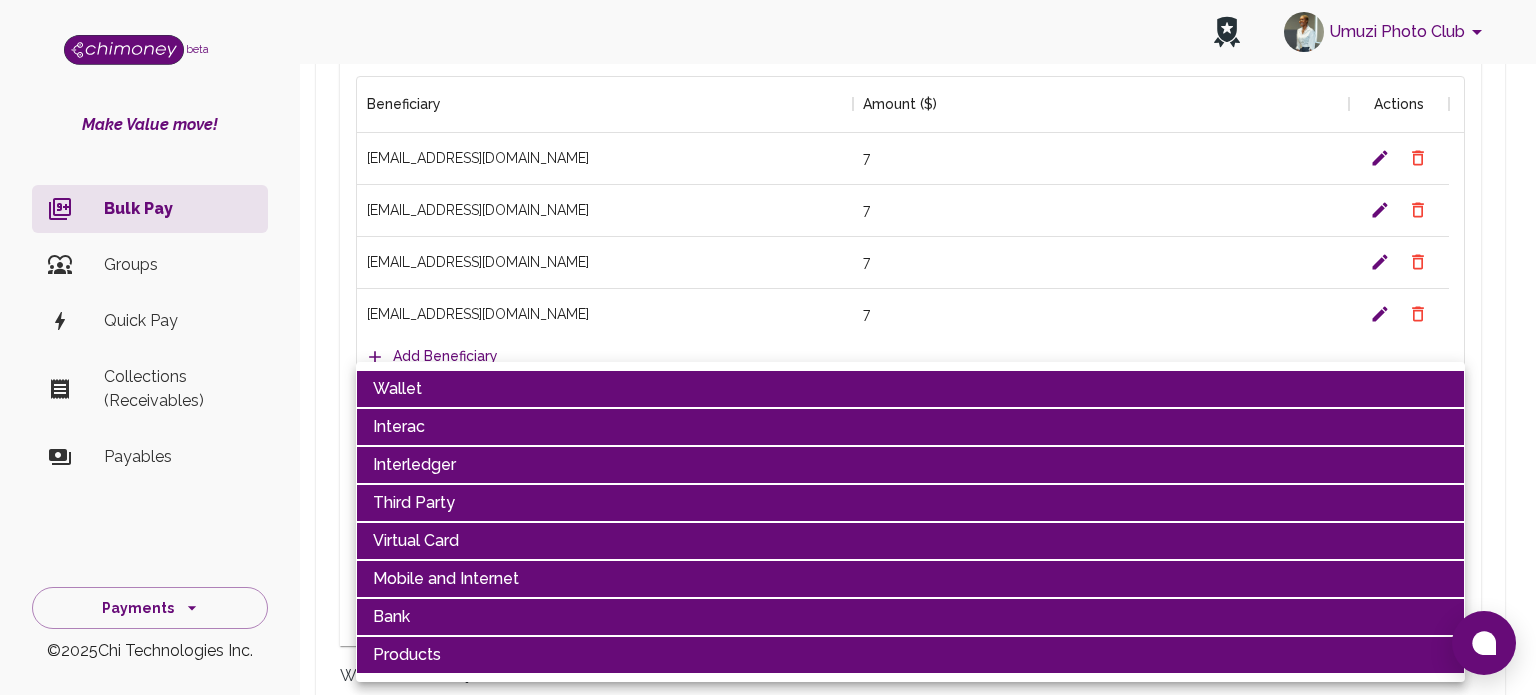click on "Interac" at bounding box center [910, 427] 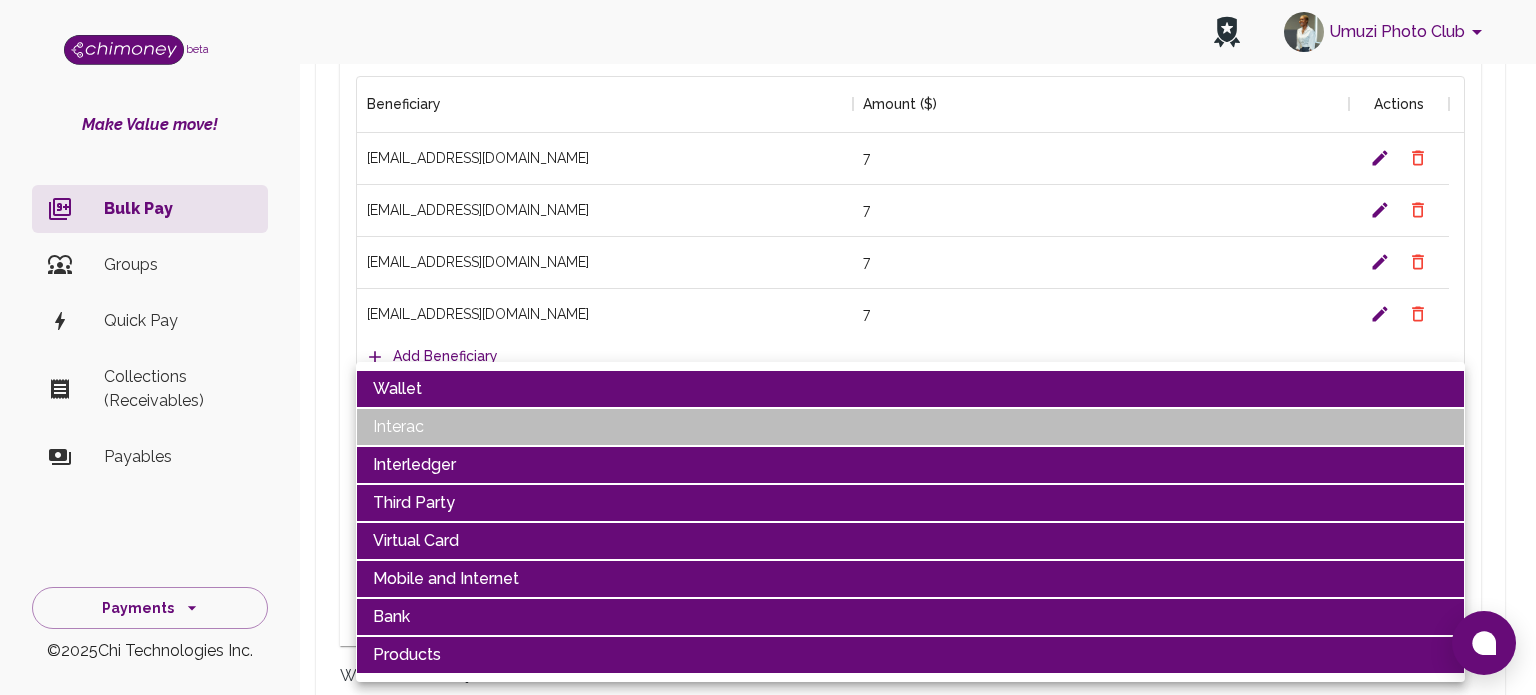 click on "Interledger" at bounding box center (910, 465) 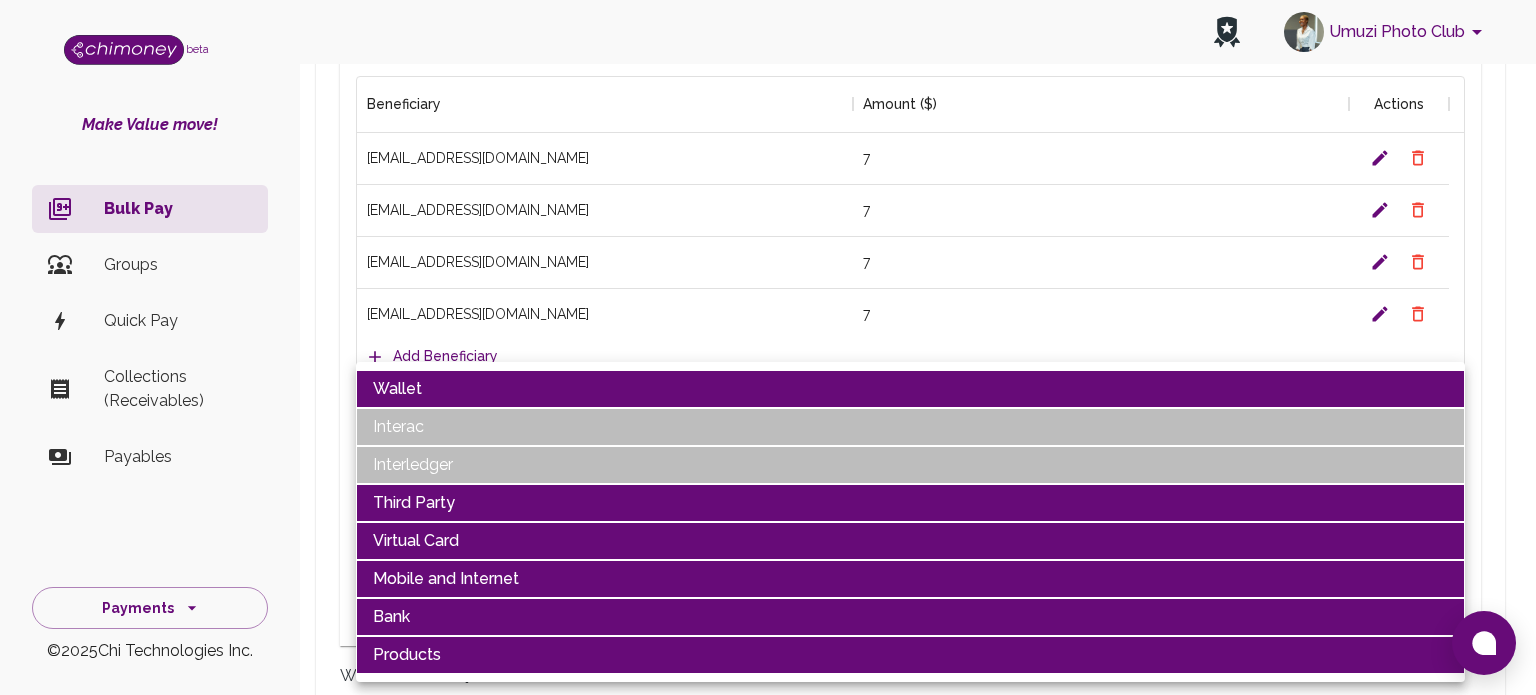 click on "Third Party" at bounding box center [910, 503] 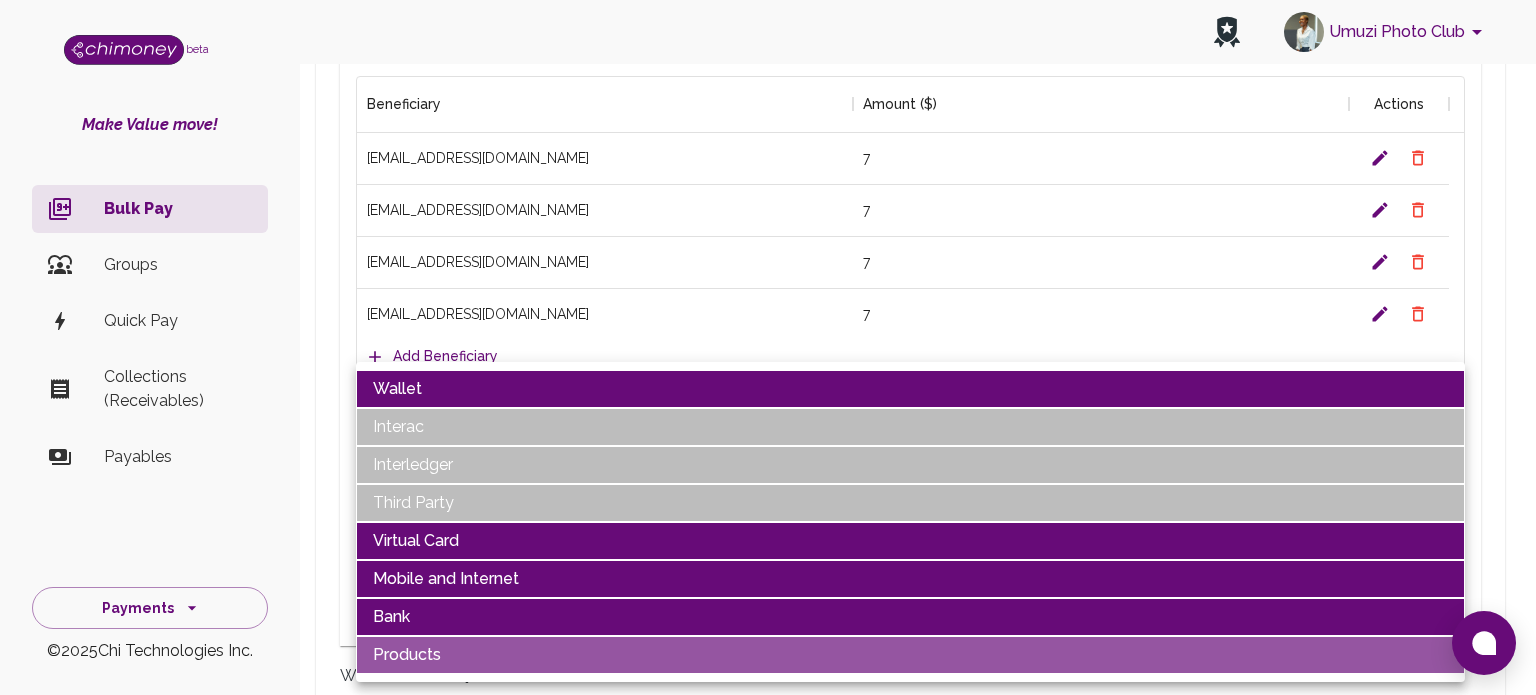 click on "Products" at bounding box center [910, 655] 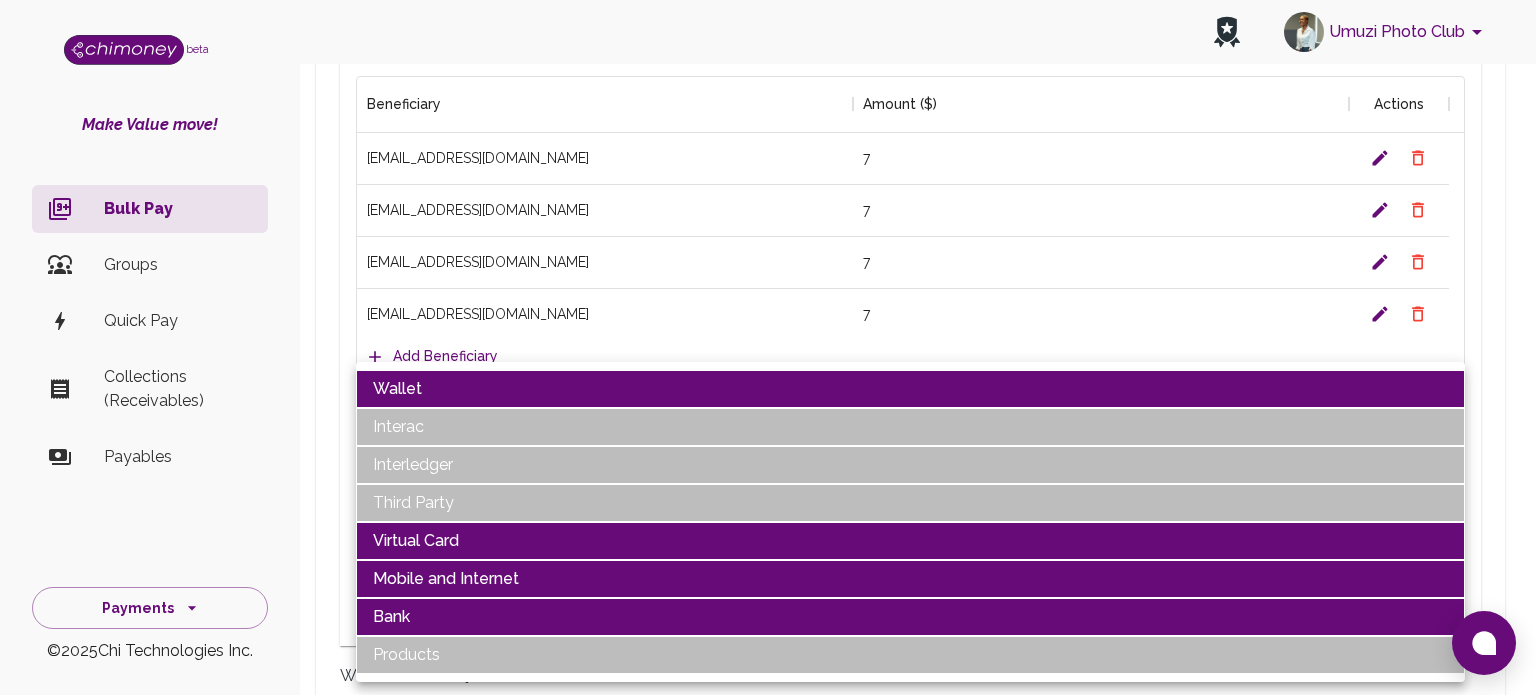 click at bounding box center [768, 347] 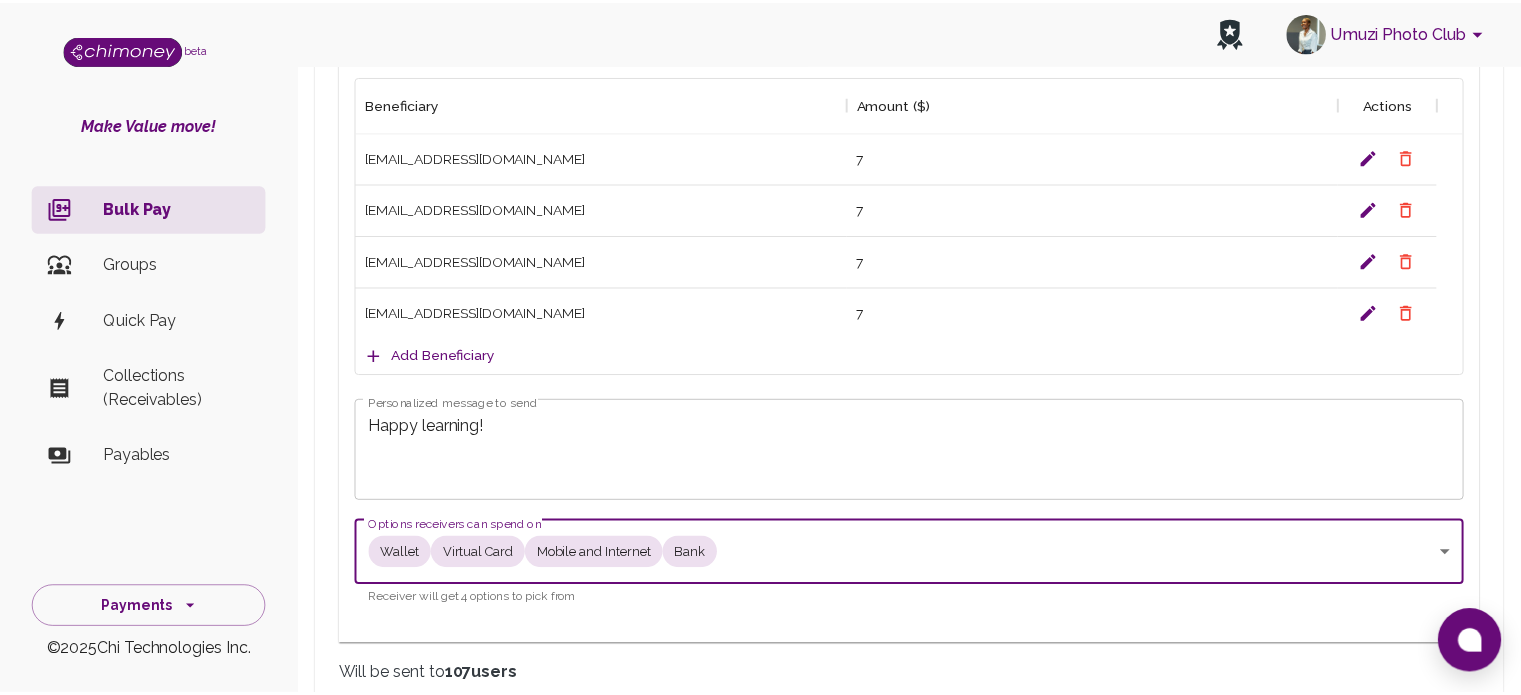 scroll, scrollTop: 16, scrollLeft: 16, axis: both 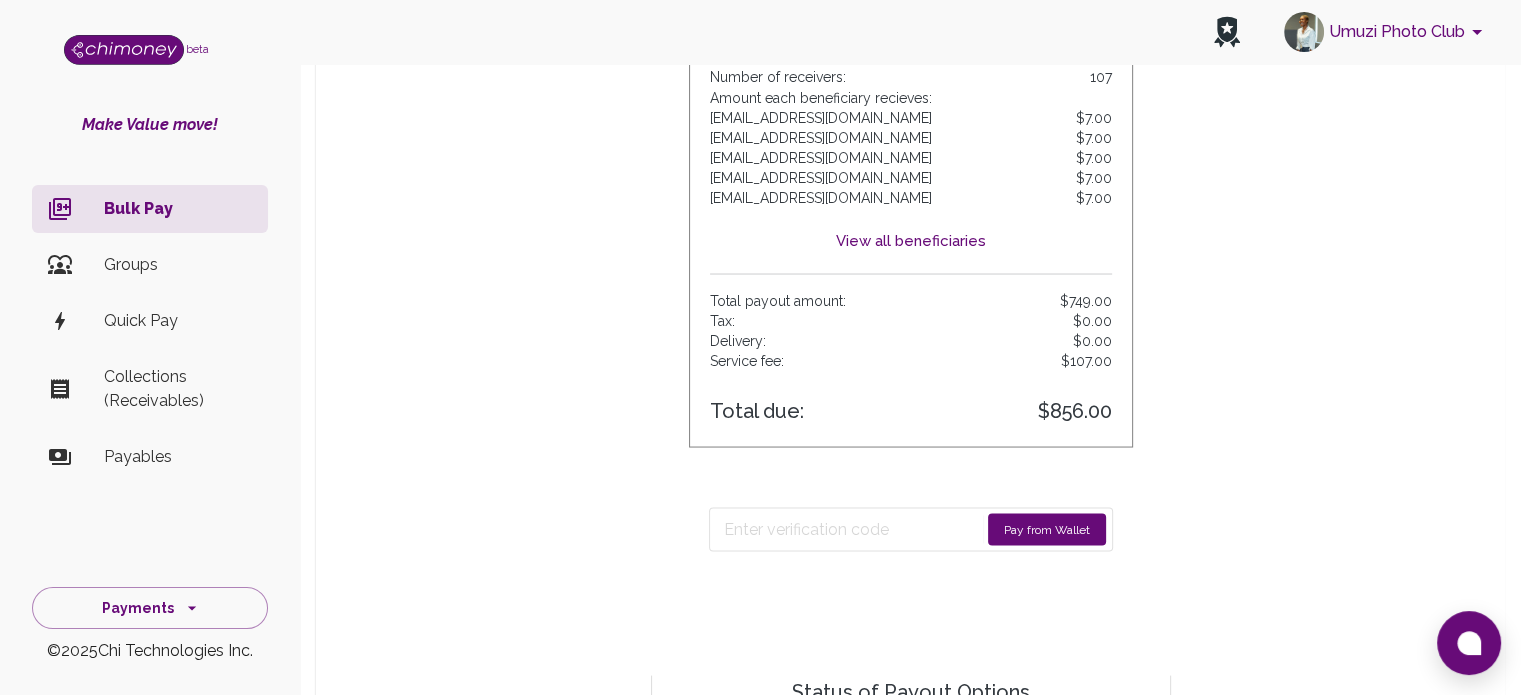 click on "Pay from Wallet" at bounding box center (1047, 529) 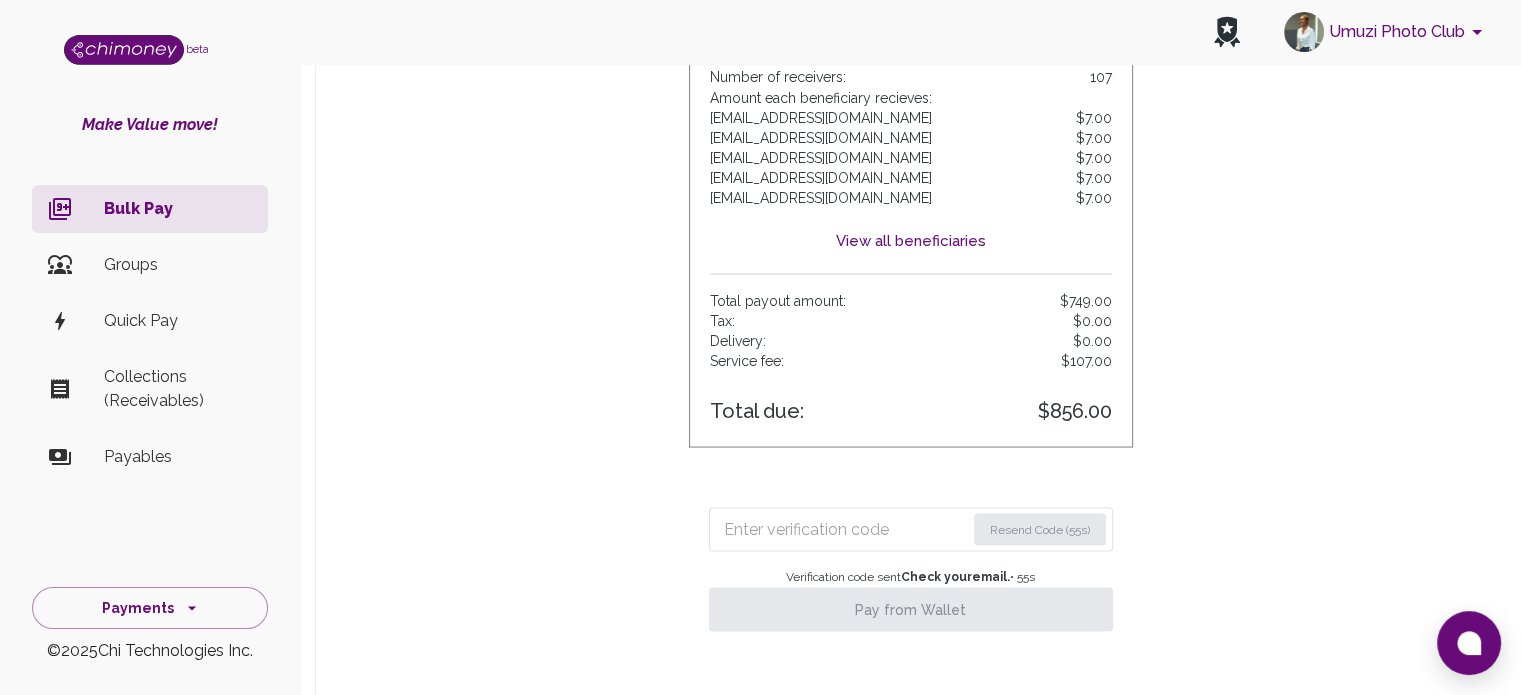 click at bounding box center [844, 529] 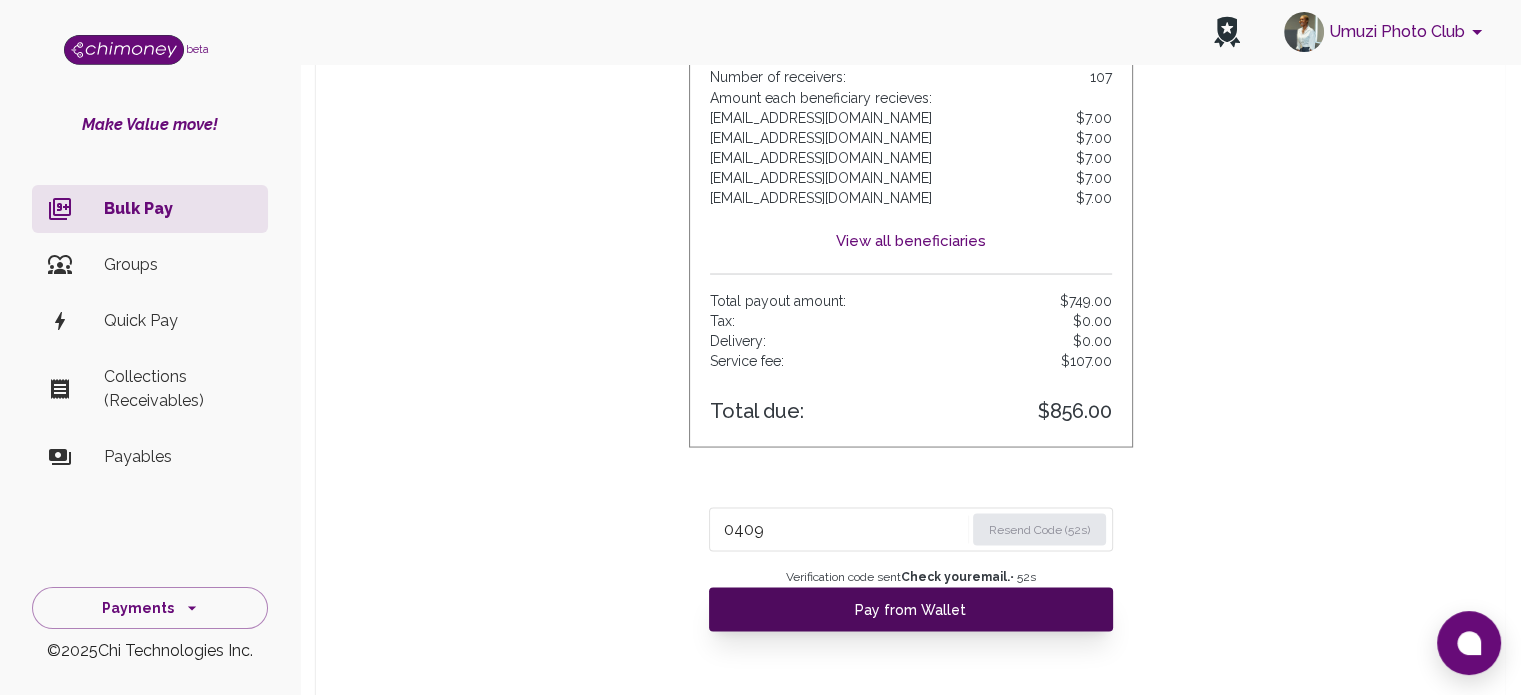 type on "0409" 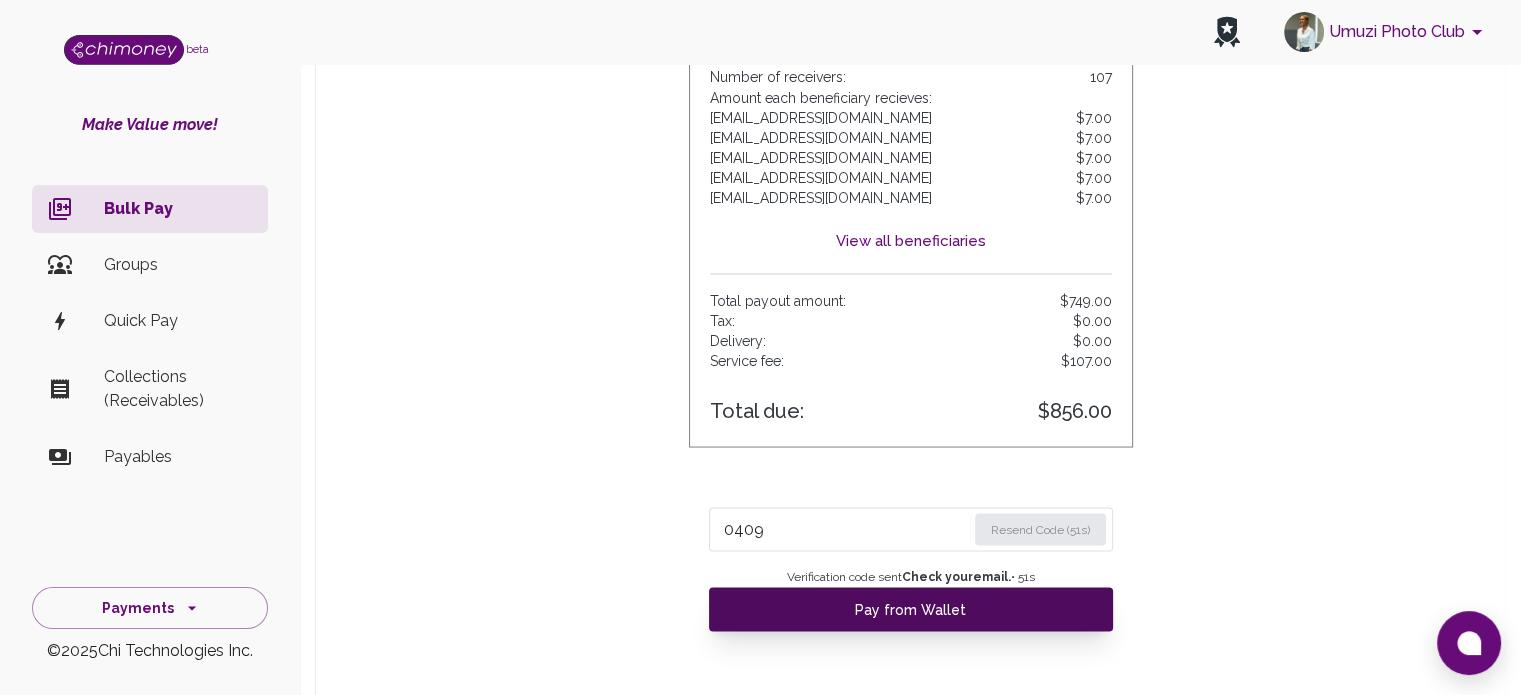 click on "Pay from Wallet" at bounding box center [911, 609] 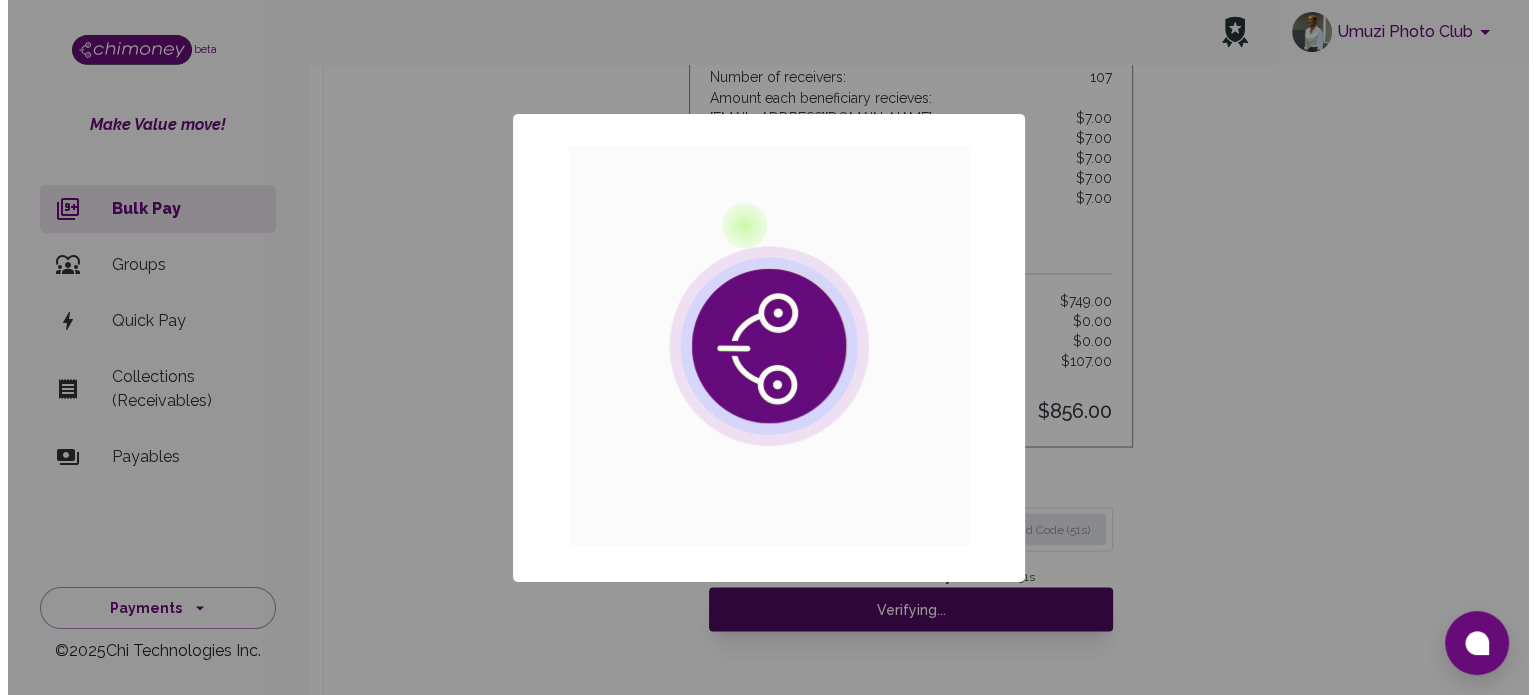 scroll, scrollTop: 16, scrollLeft: 16, axis: both 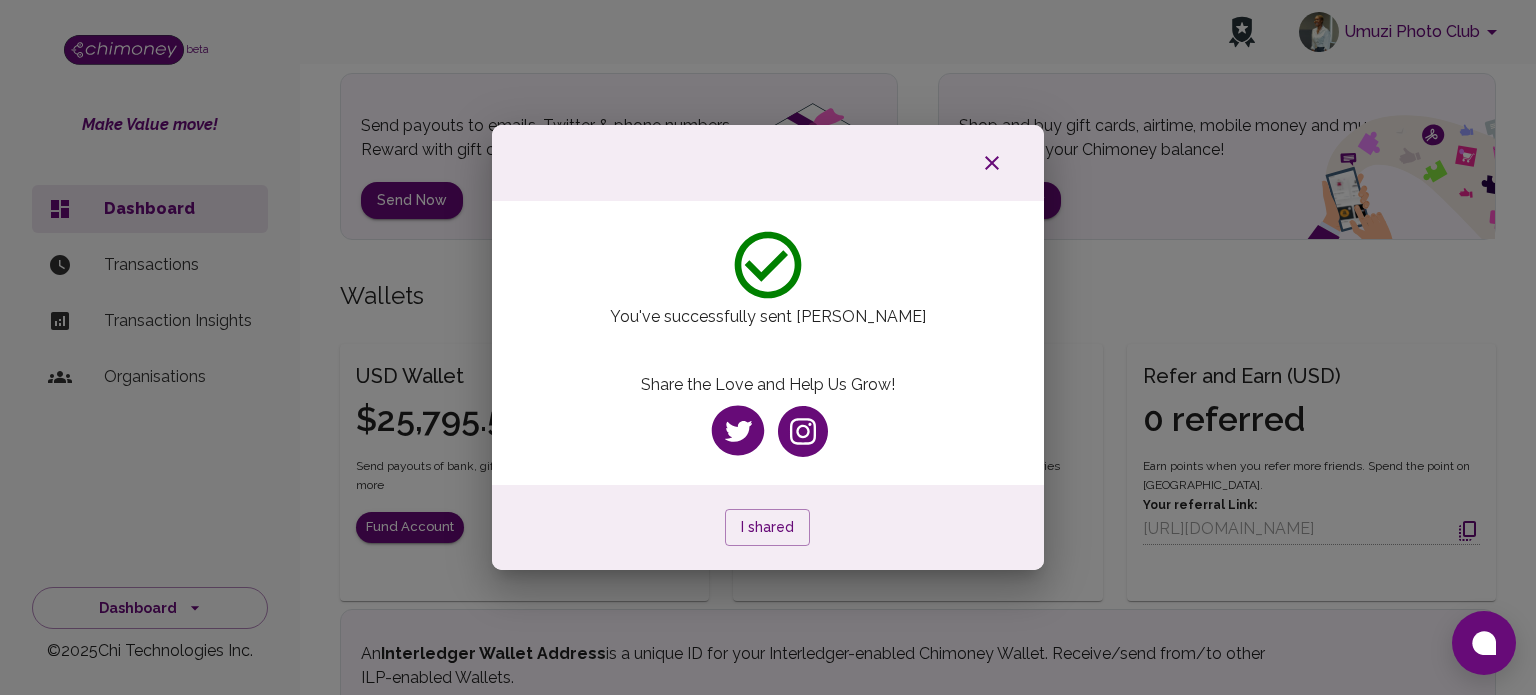 click 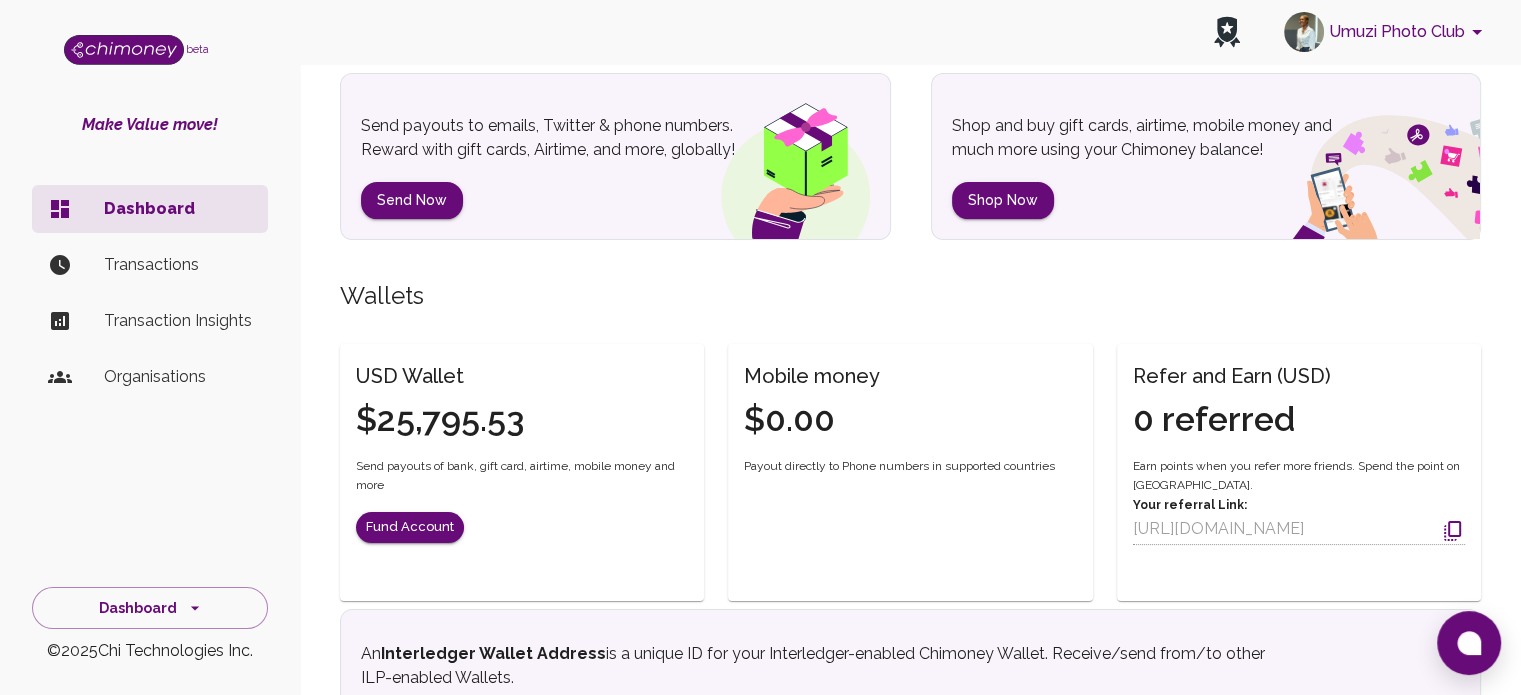 click on "Umuzi Photo Club" at bounding box center [1386, 32] 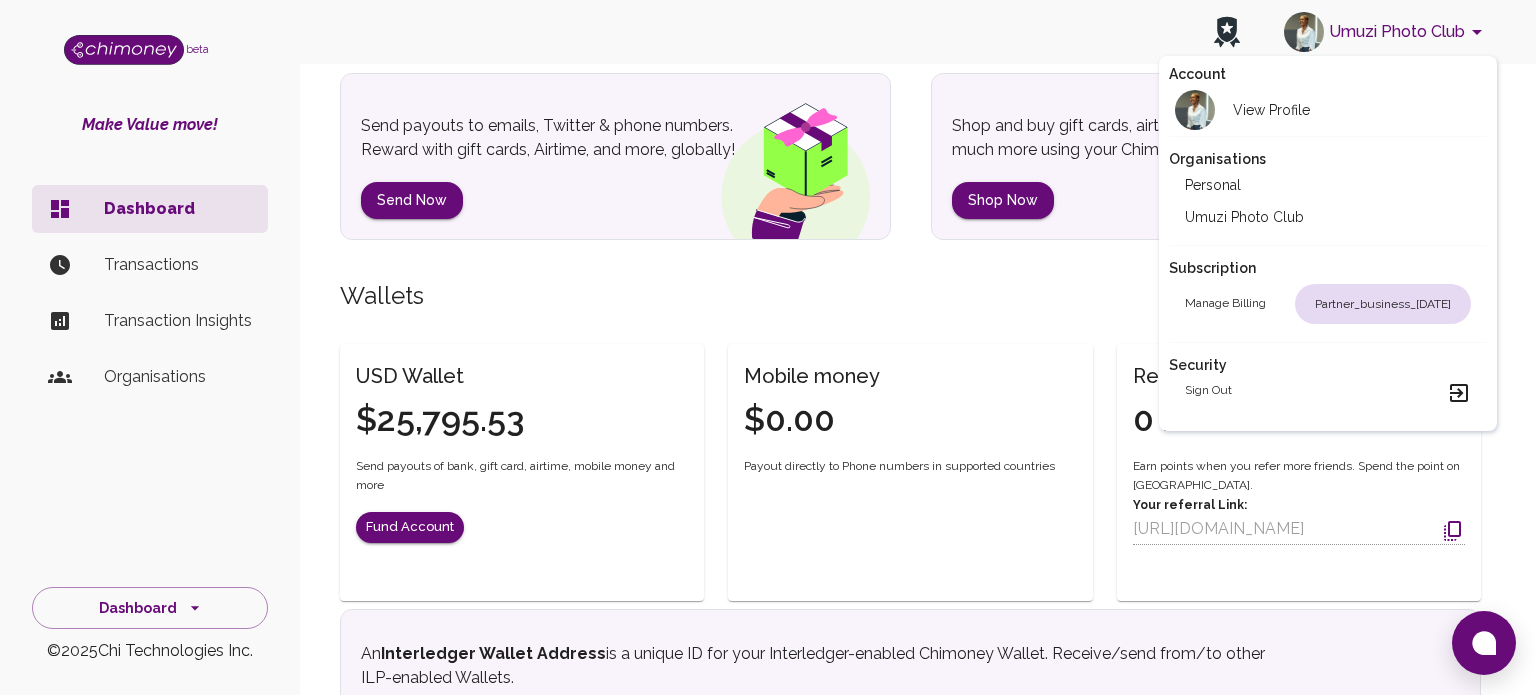 click on "Sign out" at bounding box center (1208, 393) 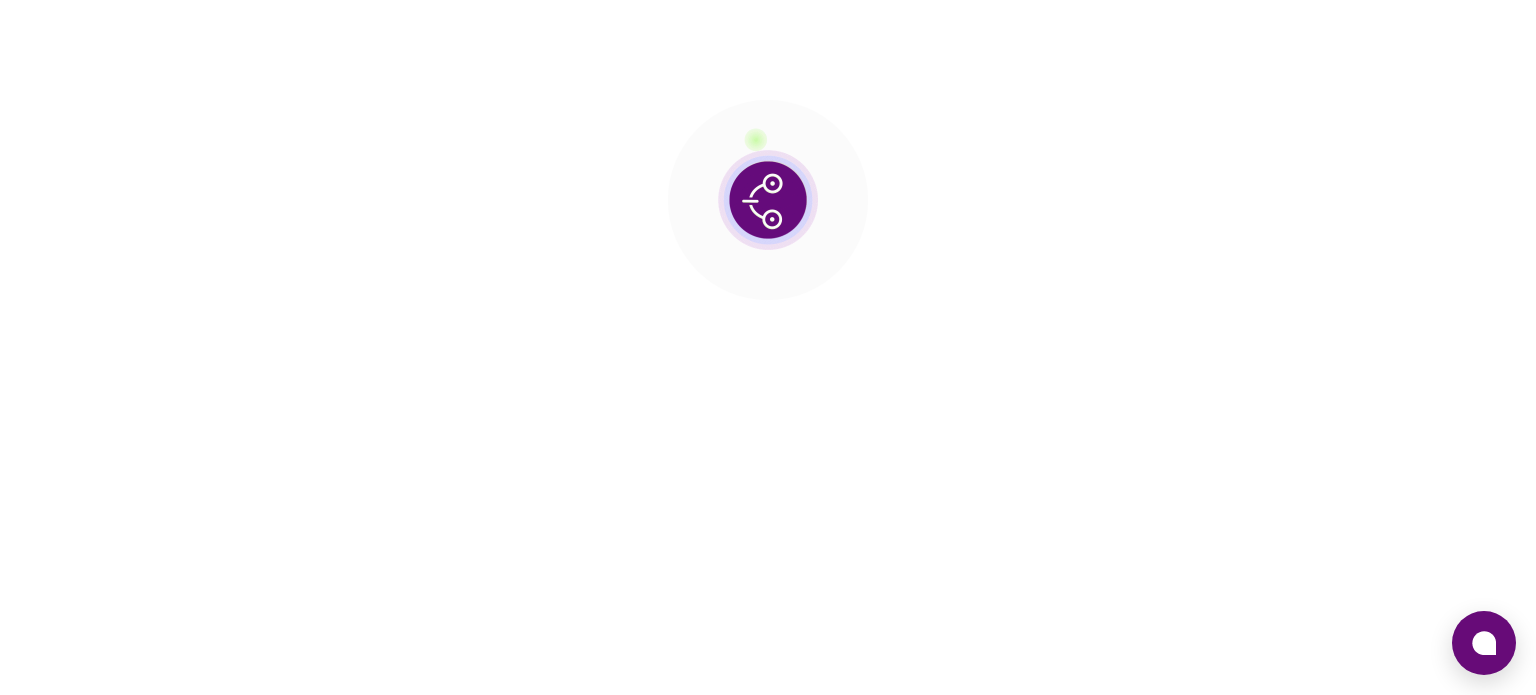 scroll, scrollTop: 0, scrollLeft: 0, axis: both 